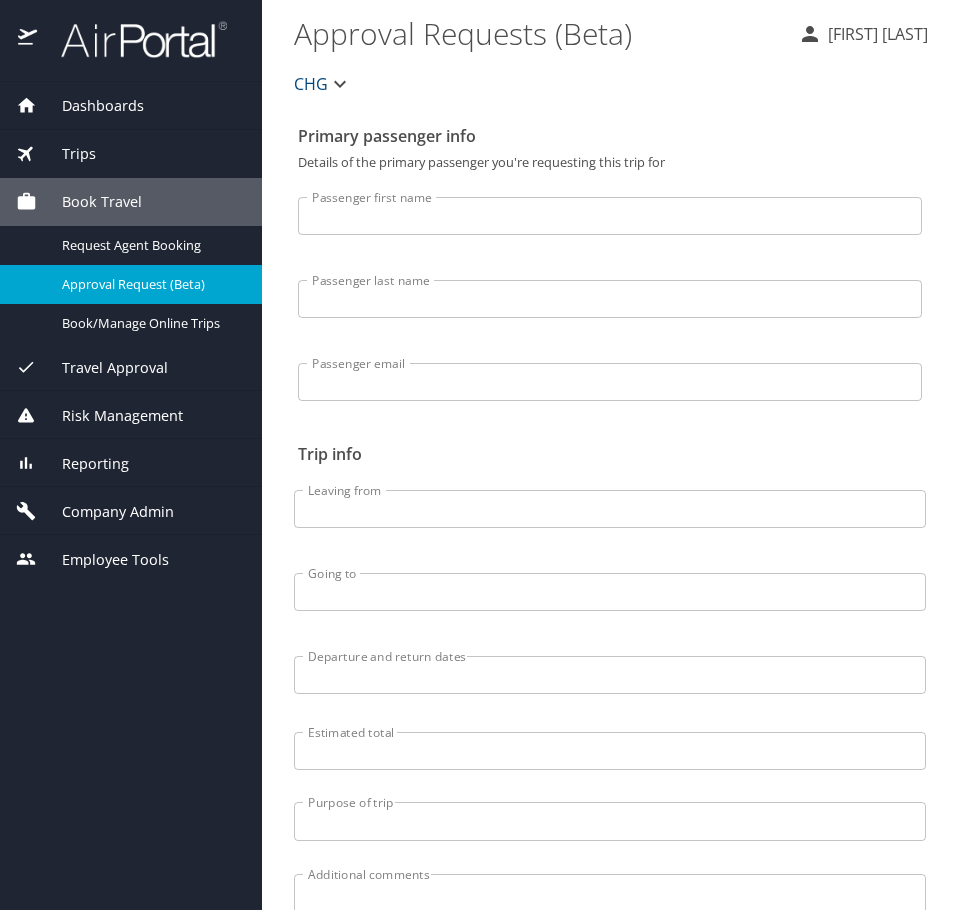 scroll, scrollTop: 0, scrollLeft: 0, axis: both 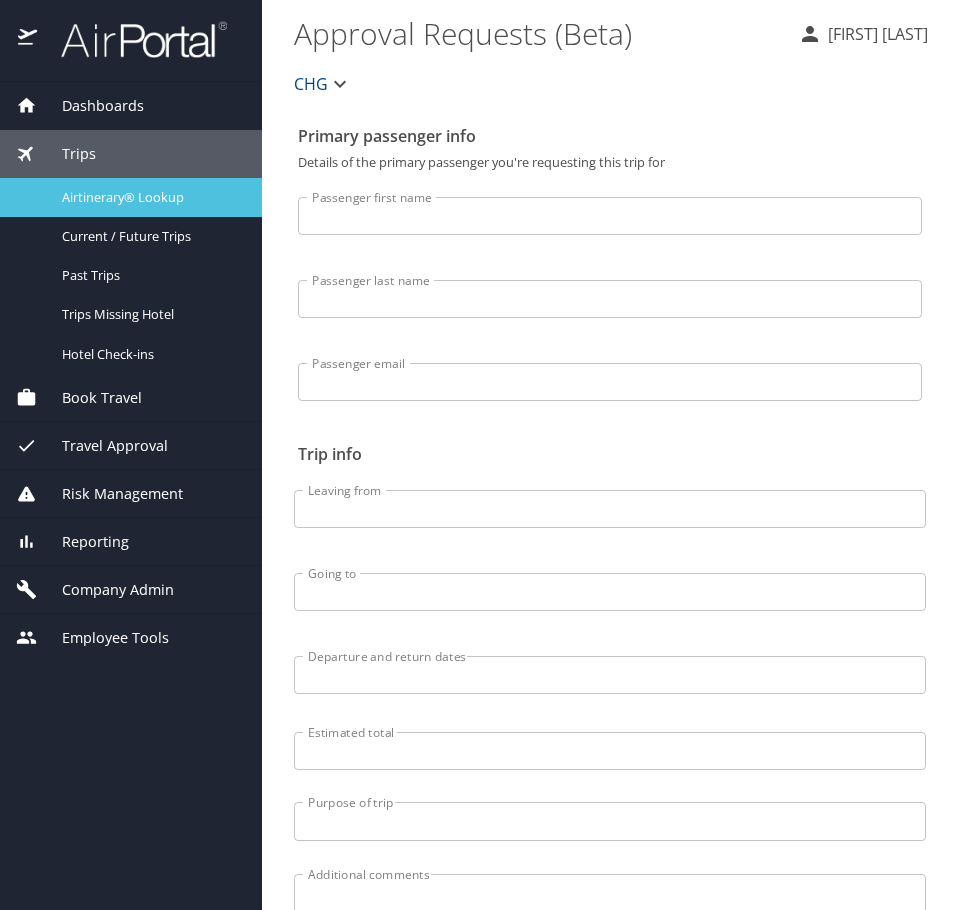 click on "Airtinerary® Lookup" at bounding box center [150, 197] 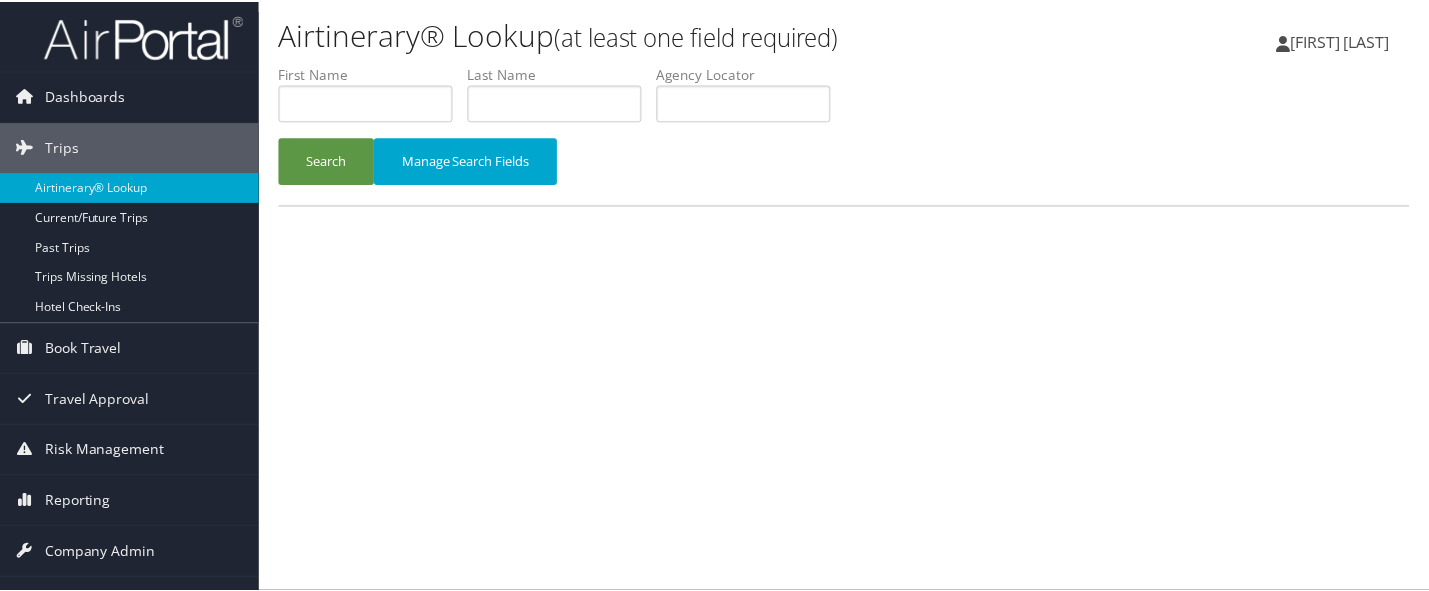 scroll, scrollTop: 0, scrollLeft: 0, axis: both 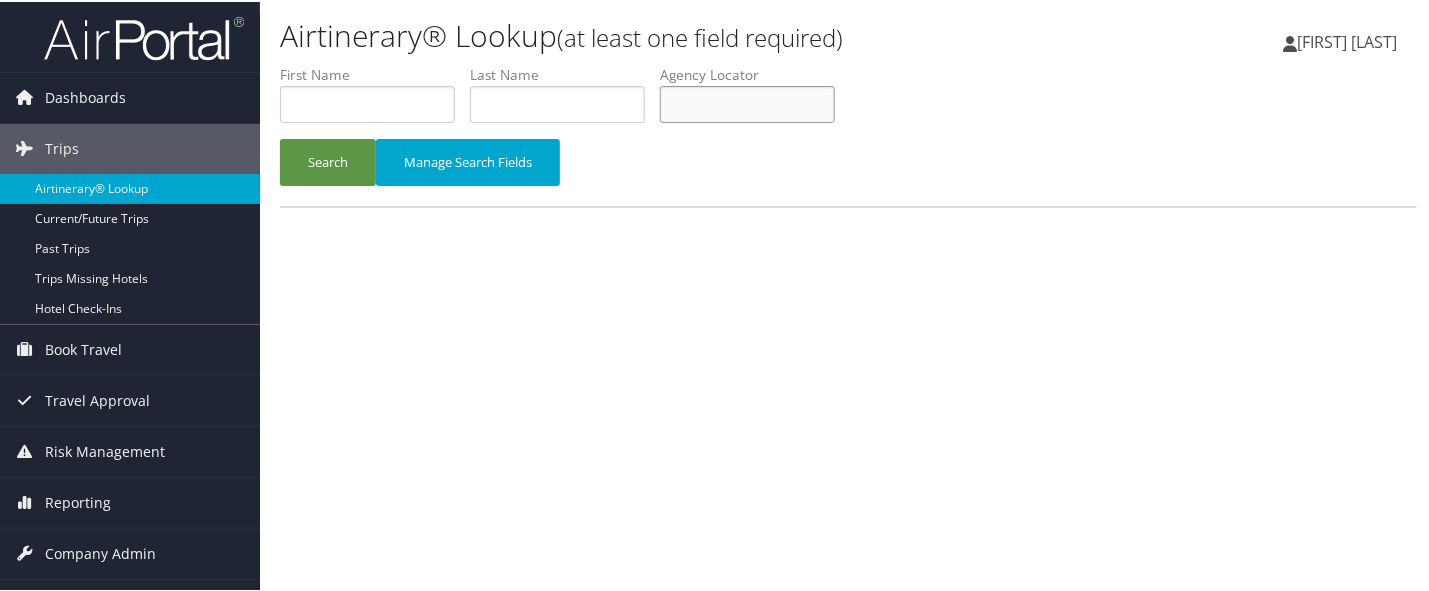 click at bounding box center (747, 102) 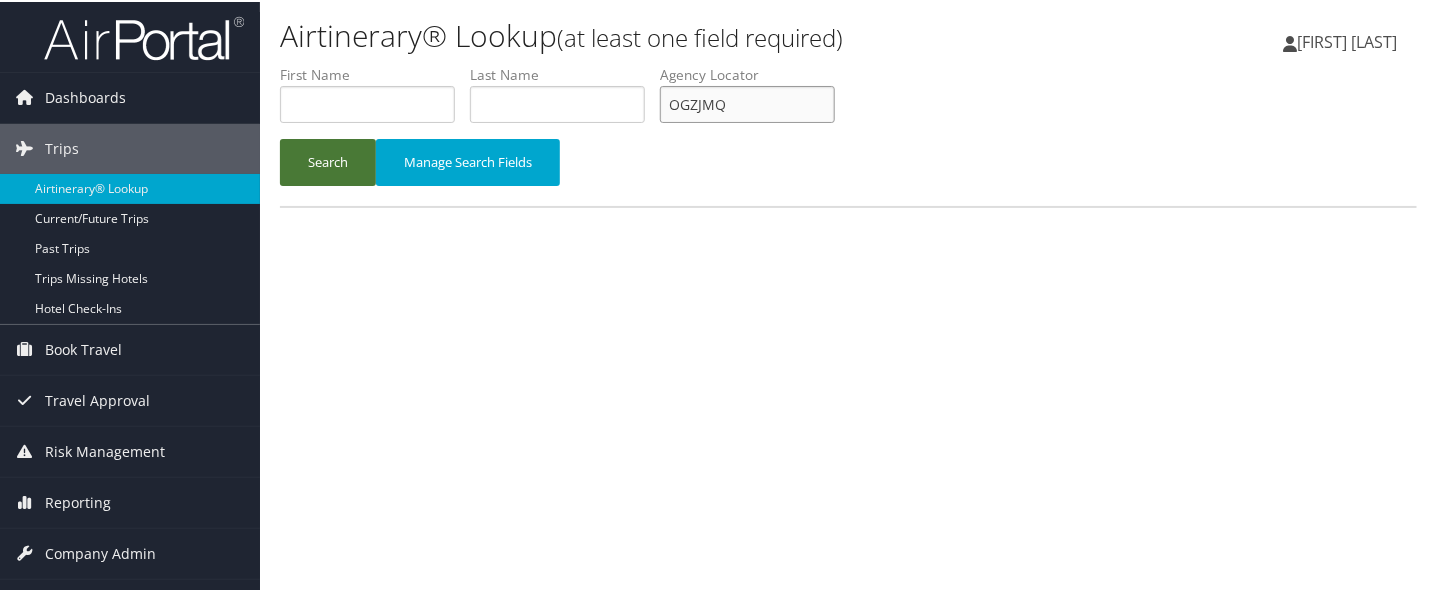 type on "OGZJMQ" 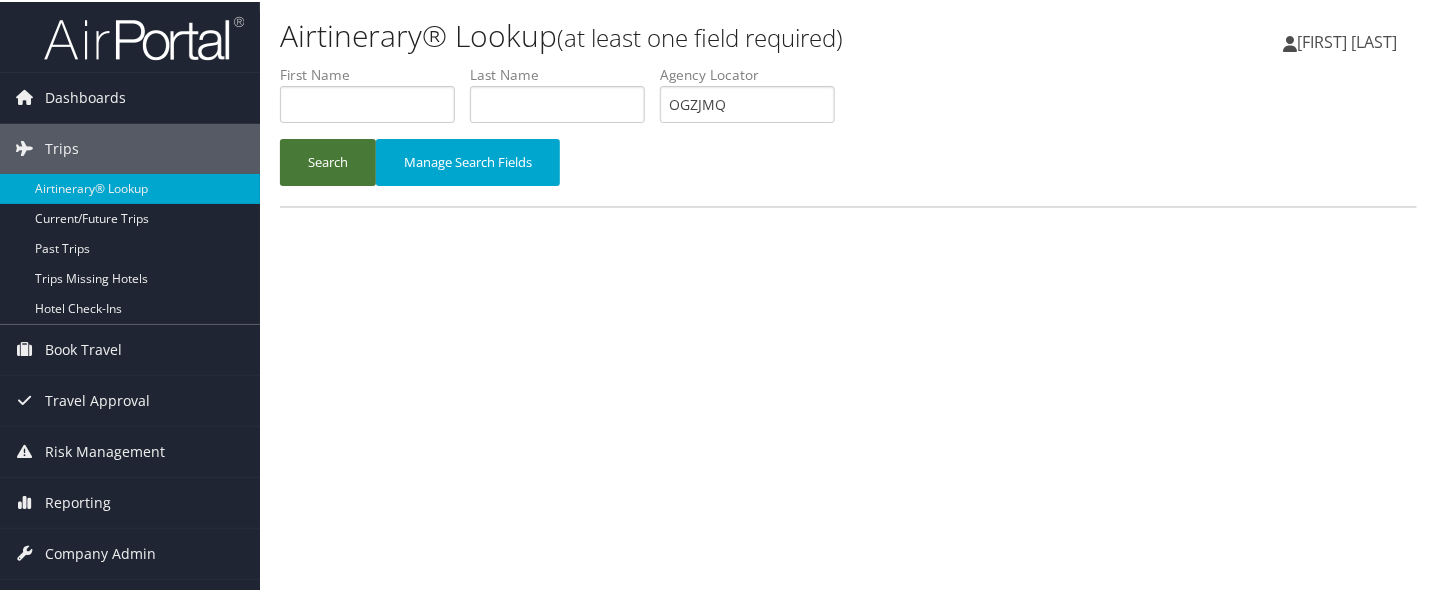 click on "Search" at bounding box center [328, 160] 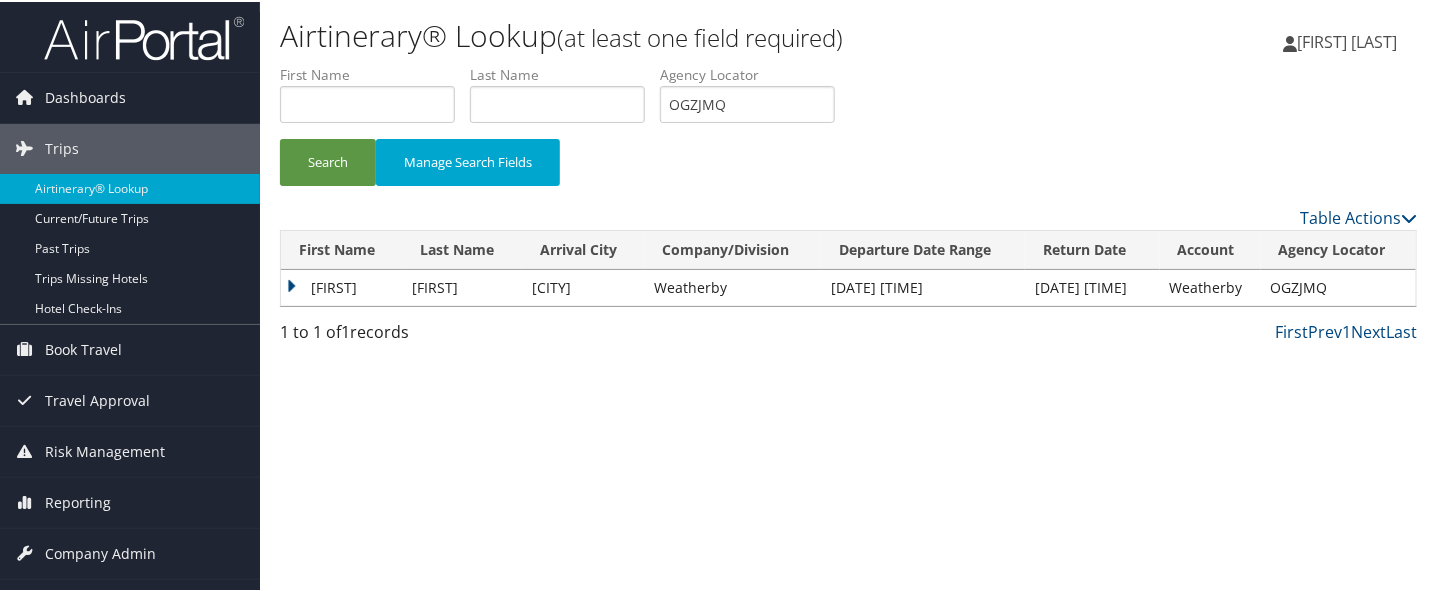 click on "Please wait. This may take a while depending on your search filters. [FIRST] [LAST] Arrival City Company/Division Departure Date Range Return Date Account Agency Locator Actions [FIRST] [LAST] [CITY] [COMPANY] [DATE] [TIME] [DATE] [TIME] [COMPANY] [CODE] View  |  Email" at bounding box center (848, 273) 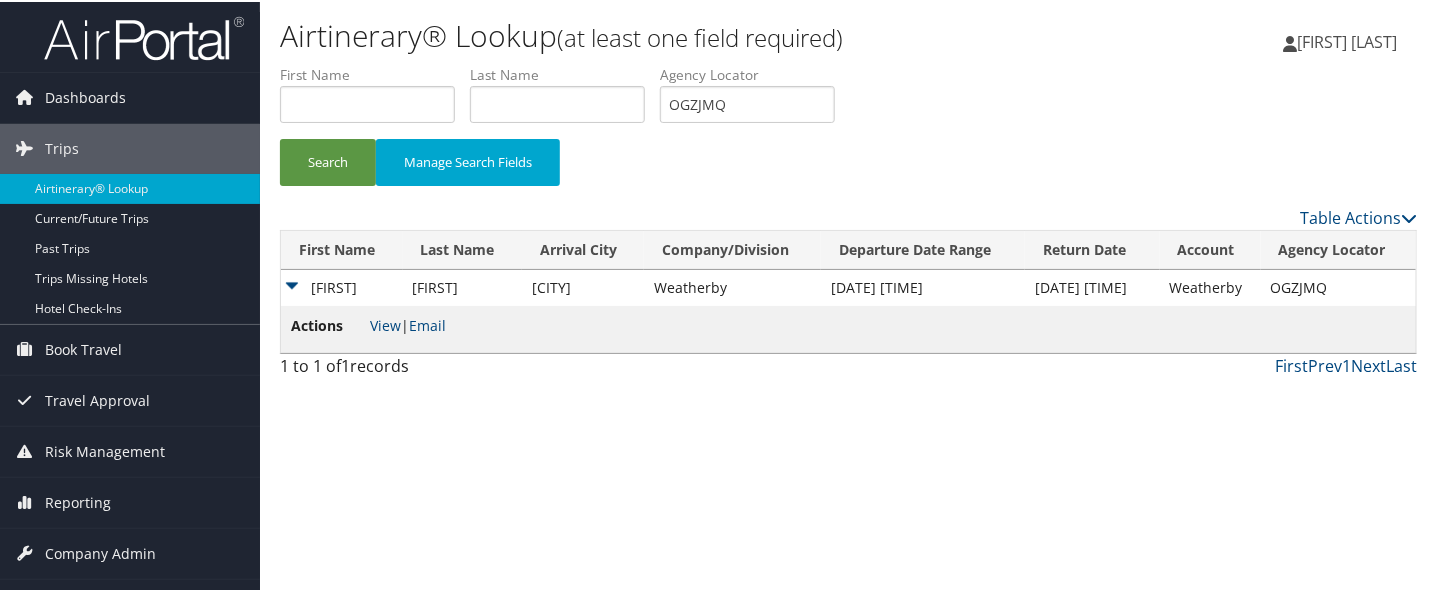 click on "Actions   View  |  Email" at bounding box center (368, 327) 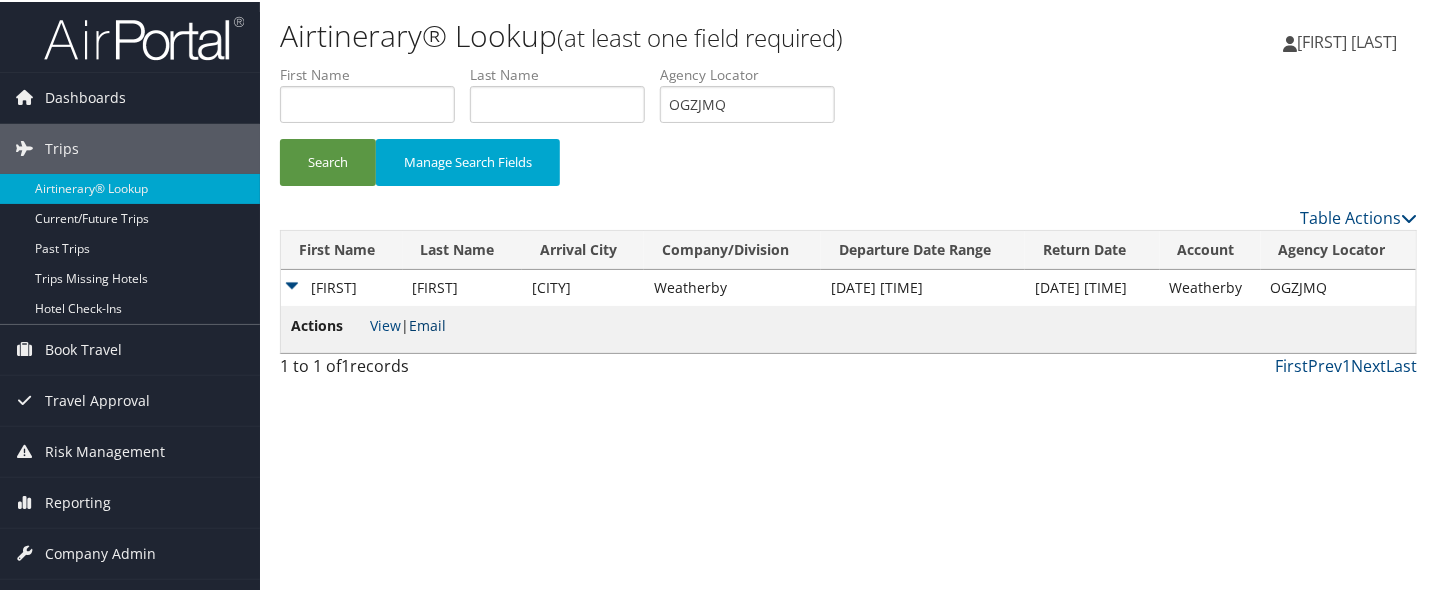 click on "Email" at bounding box center [427, 323] 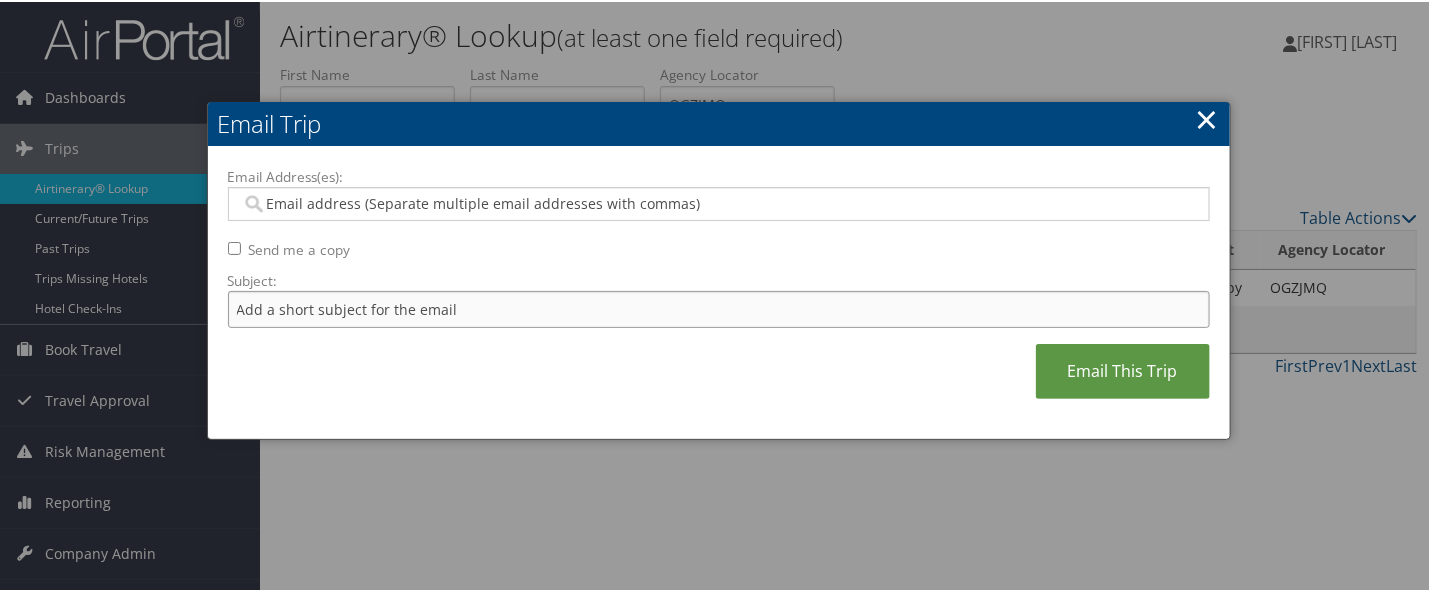 click on "Subject:" at bounding box center [719, 307] 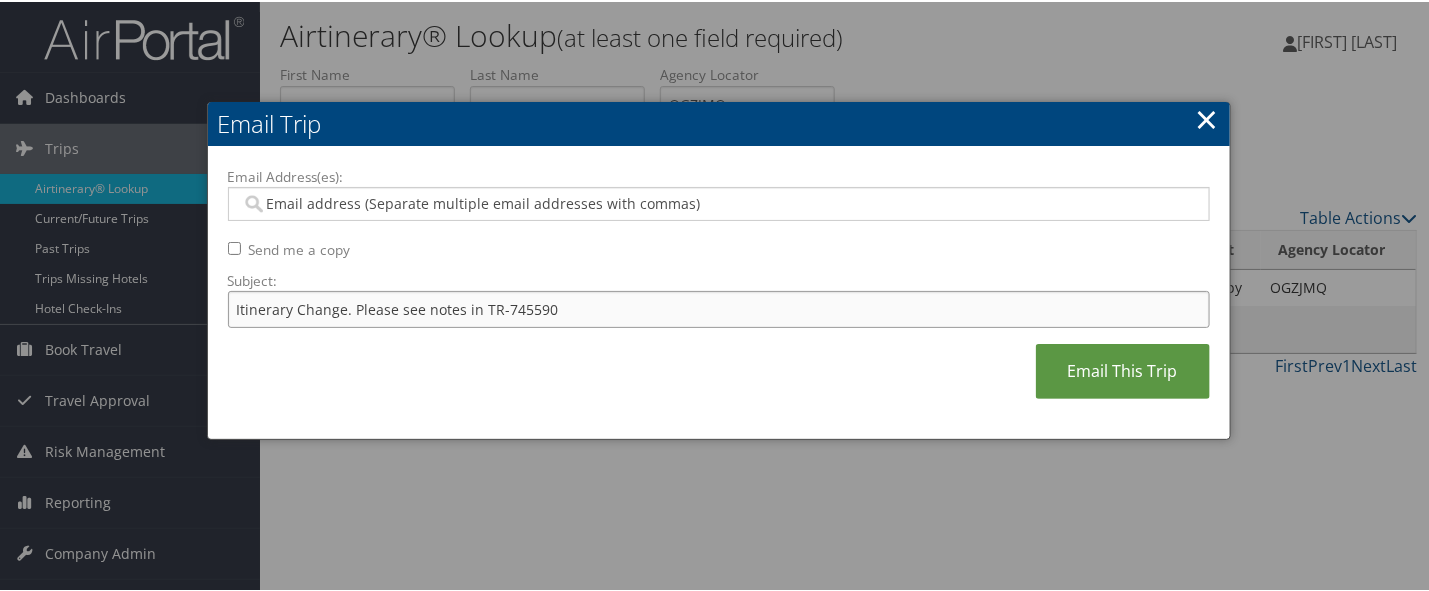click on "Itinerary Change. Please see notes in TR-745590" at bounding box center (719, 307) 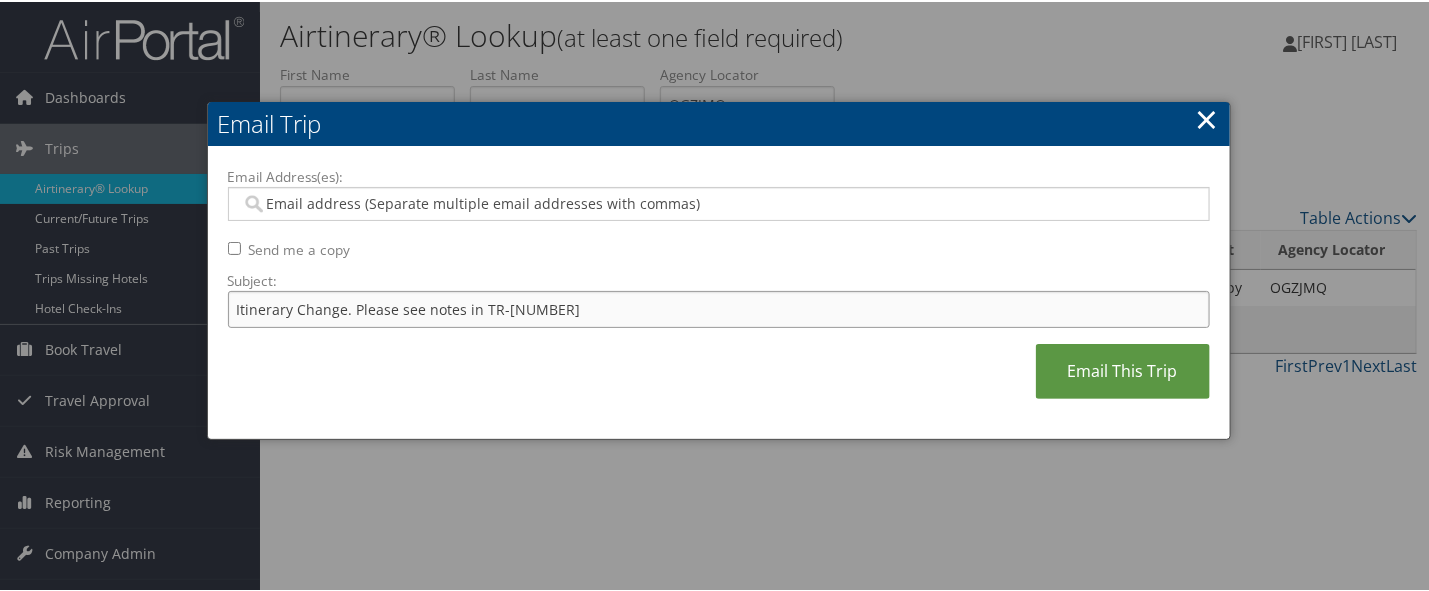type on "Itinerary Change. Please see notes in TR-[NUMBER]" 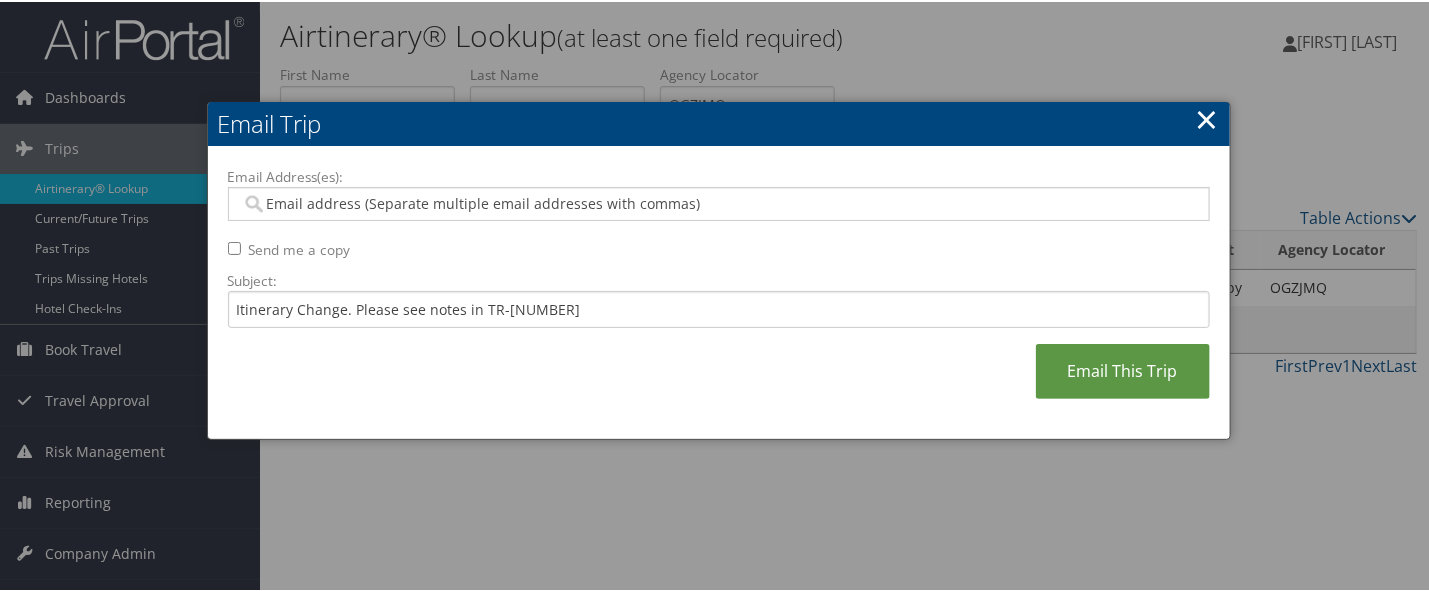 click on "Email Address(es):" at bounding box center (717, 202) 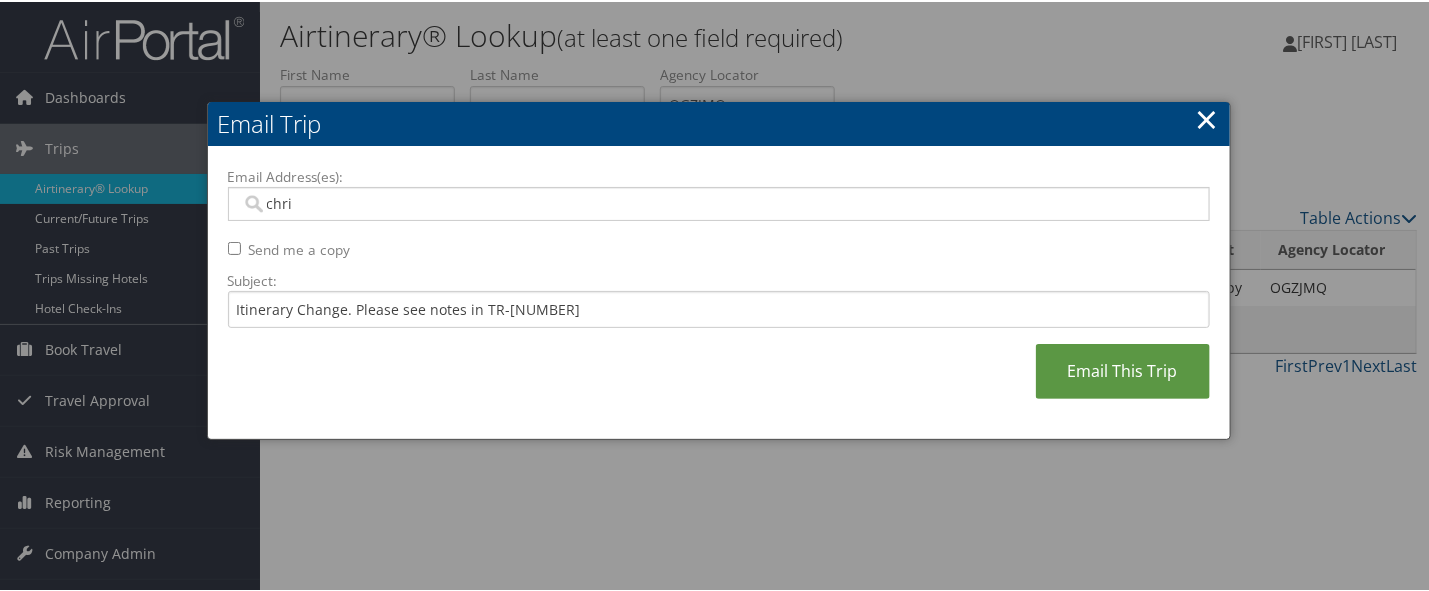 type on "chris" 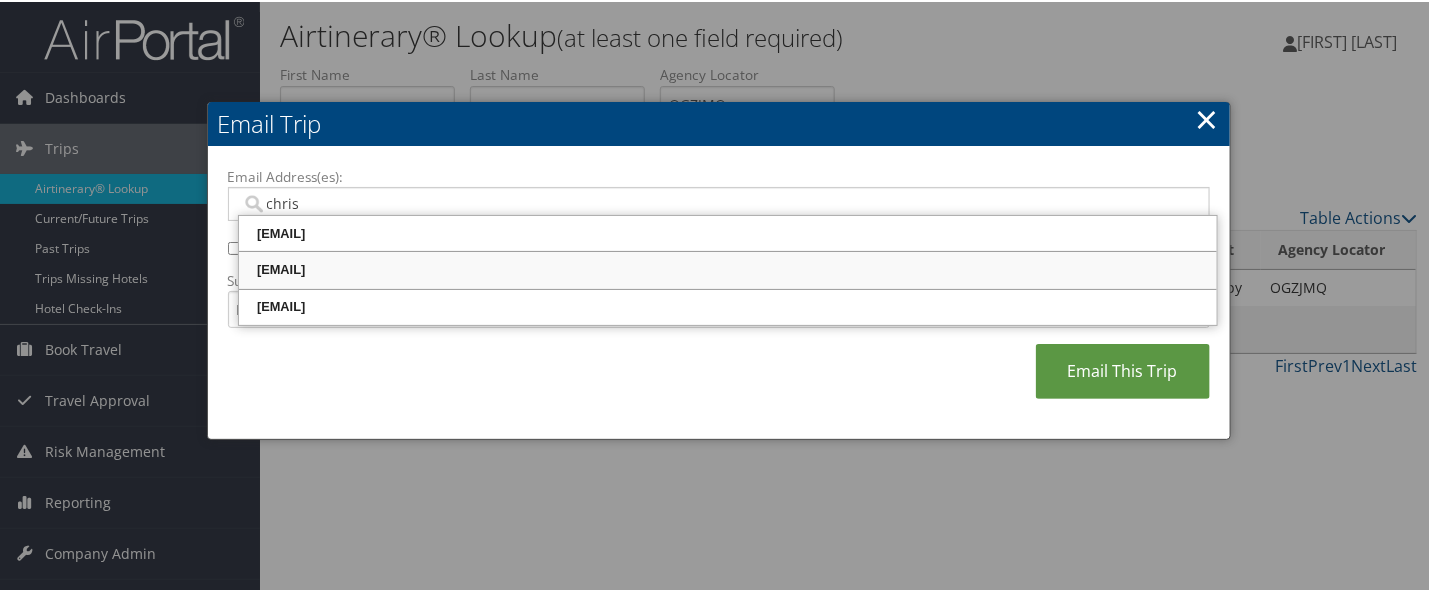 click on "[EMAIL]" at bounding box center [728, 268] 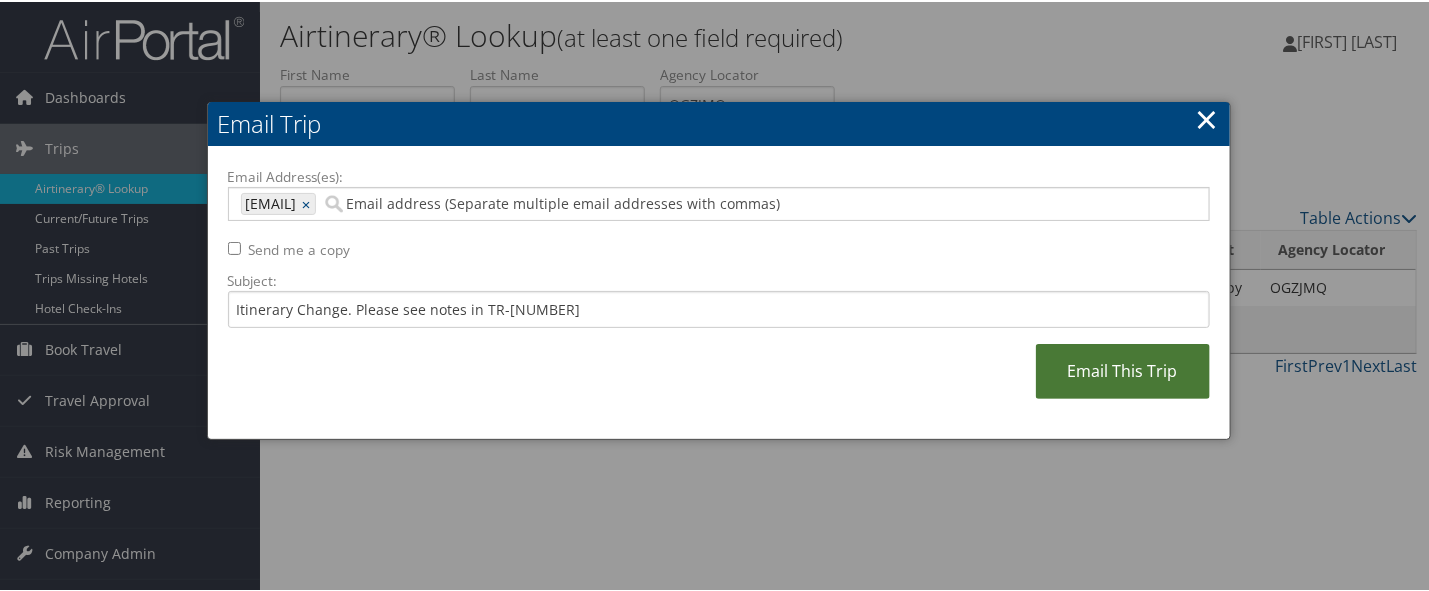 click on "Email This Trip" at bounding box center [1123, 369] 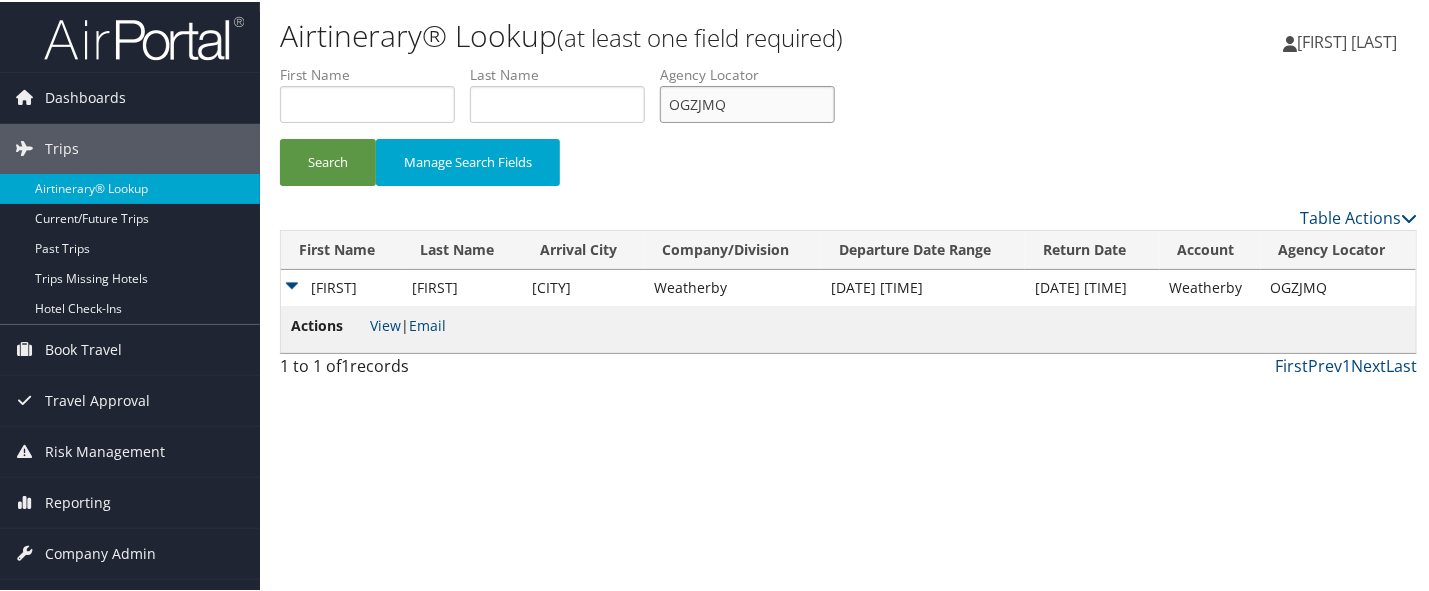 click on "OGZJMQ" at bounding box center (747, 102) 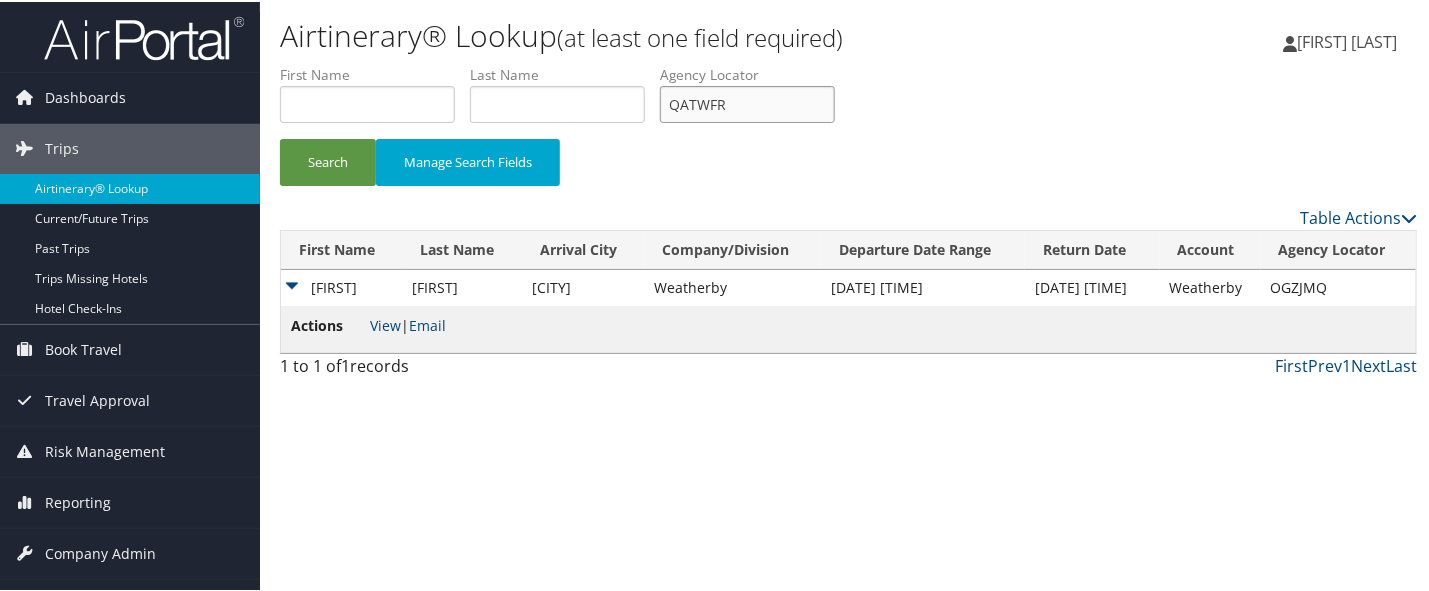 type on "QATWFR" 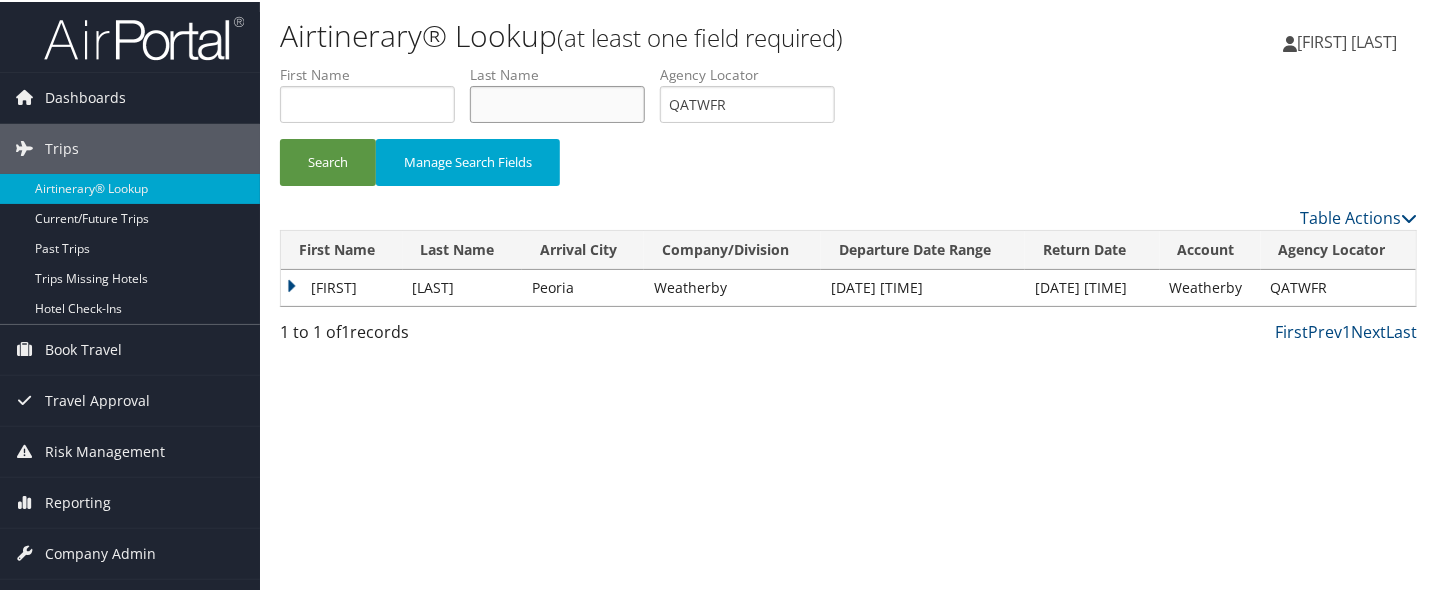 click at bounding box center [557, 102] 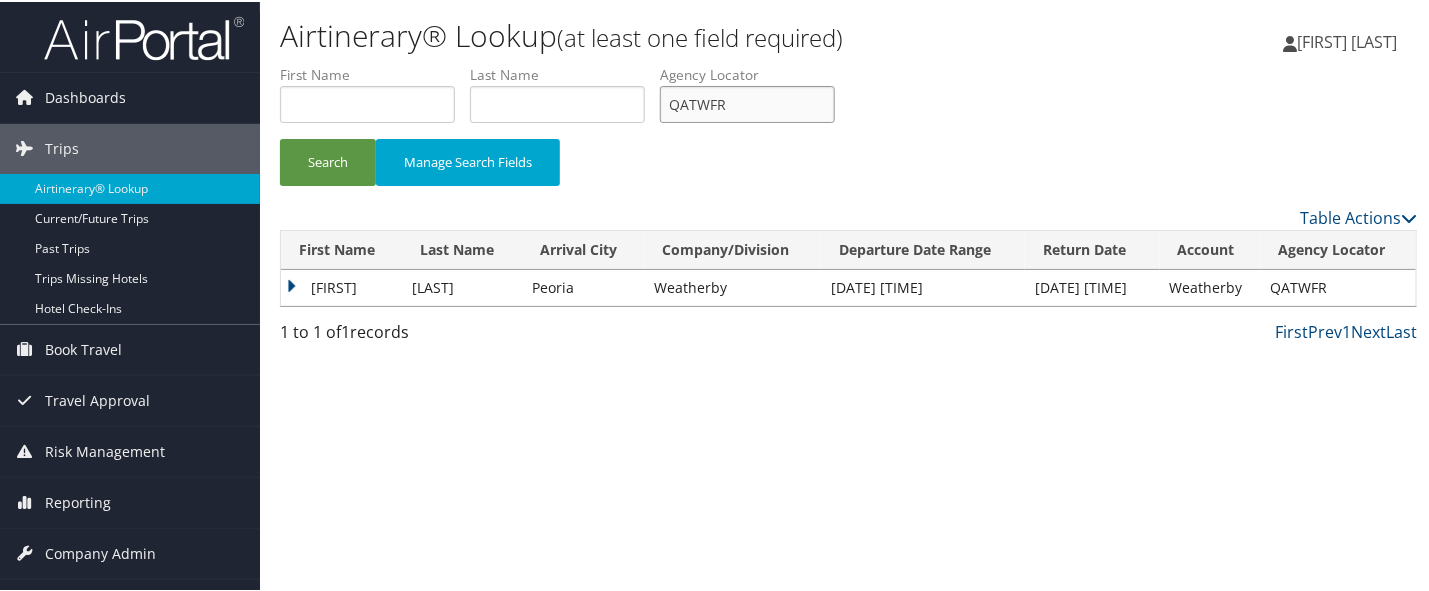 click on "QATWFR" at bounding box center (747, 102) 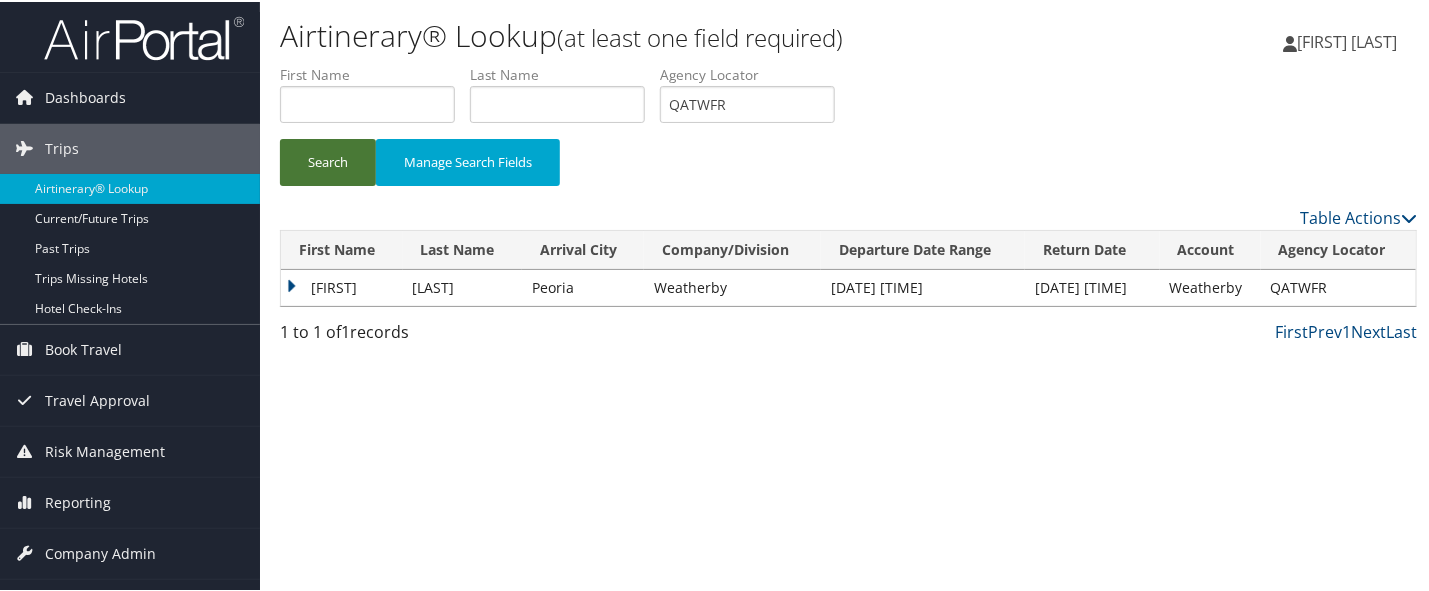 click on "Search" at bounding box center [328, 160] 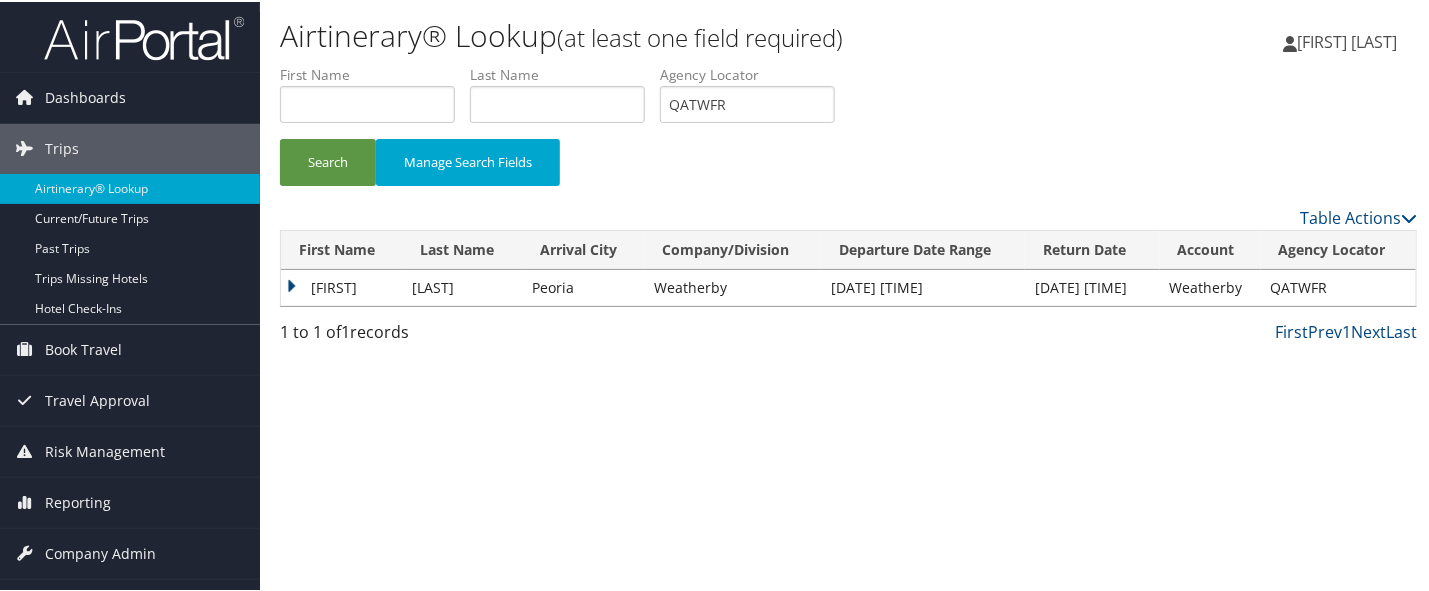 click on "[FIRST]" at bounding box center [342, 286] 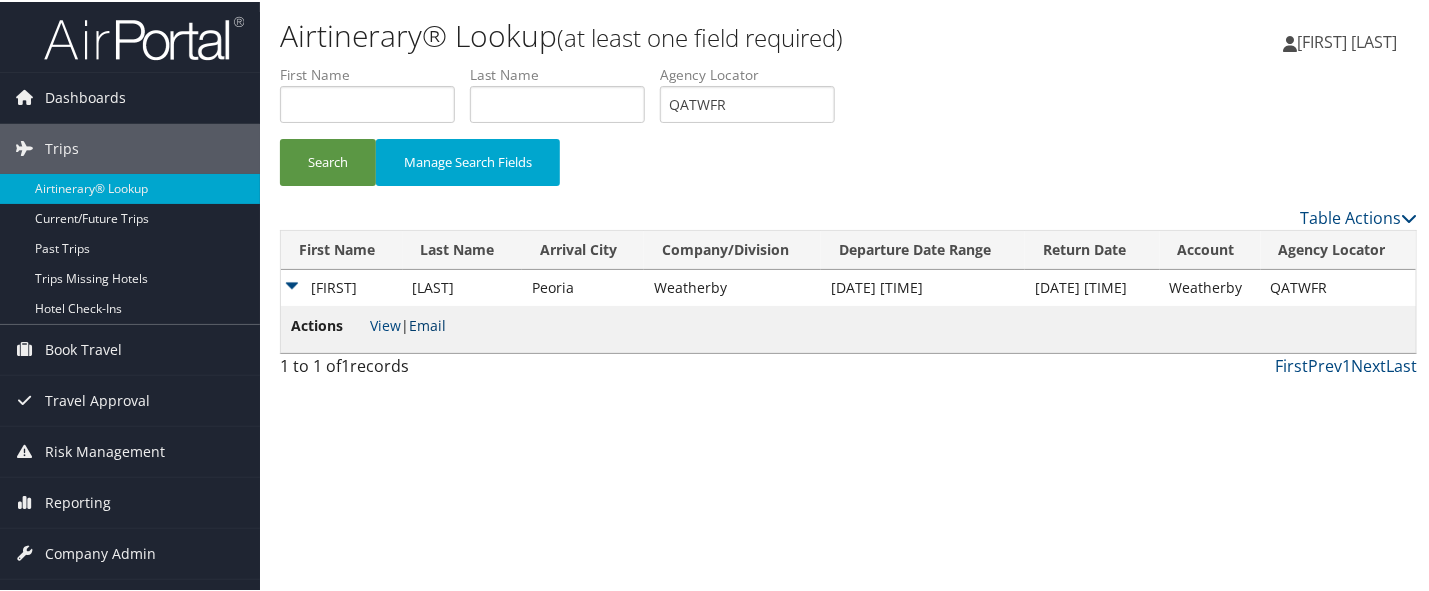 drag, startPoint x: 423, startPoint y: 324, endPoint x: 409, endPoint y: 318, distance: 15.231546 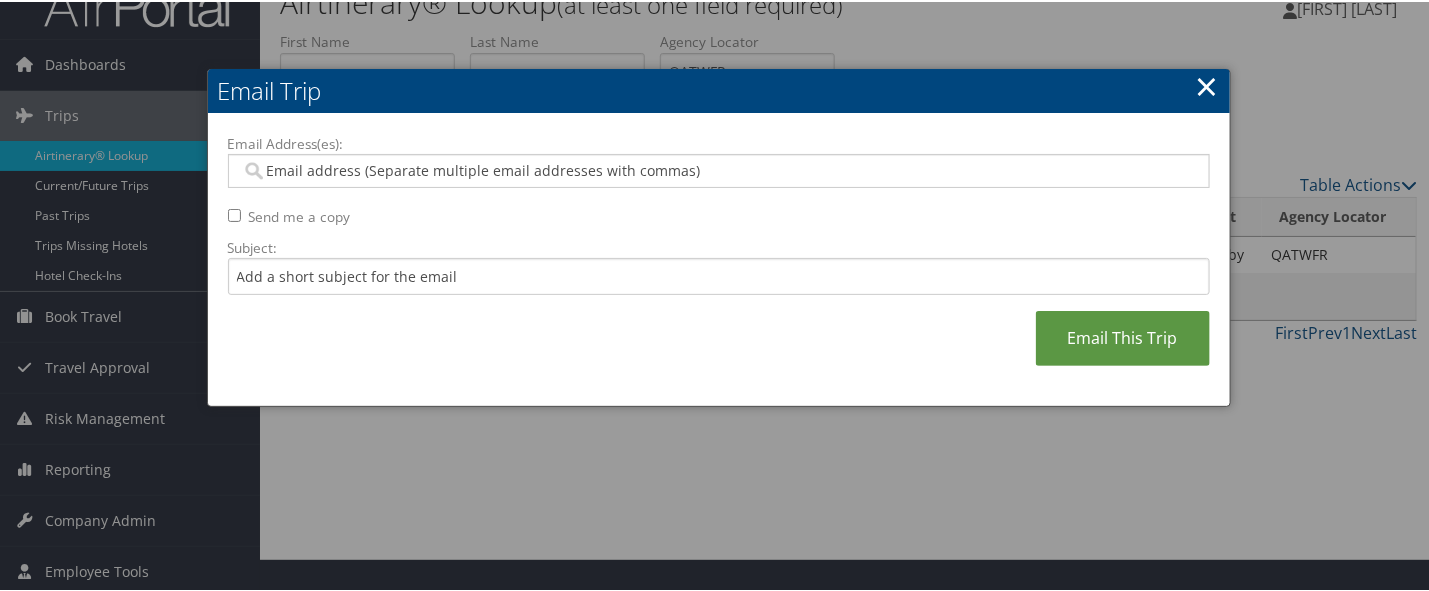 scroll, scrollTop: 42, scrollLeft: 0, axis: vertical 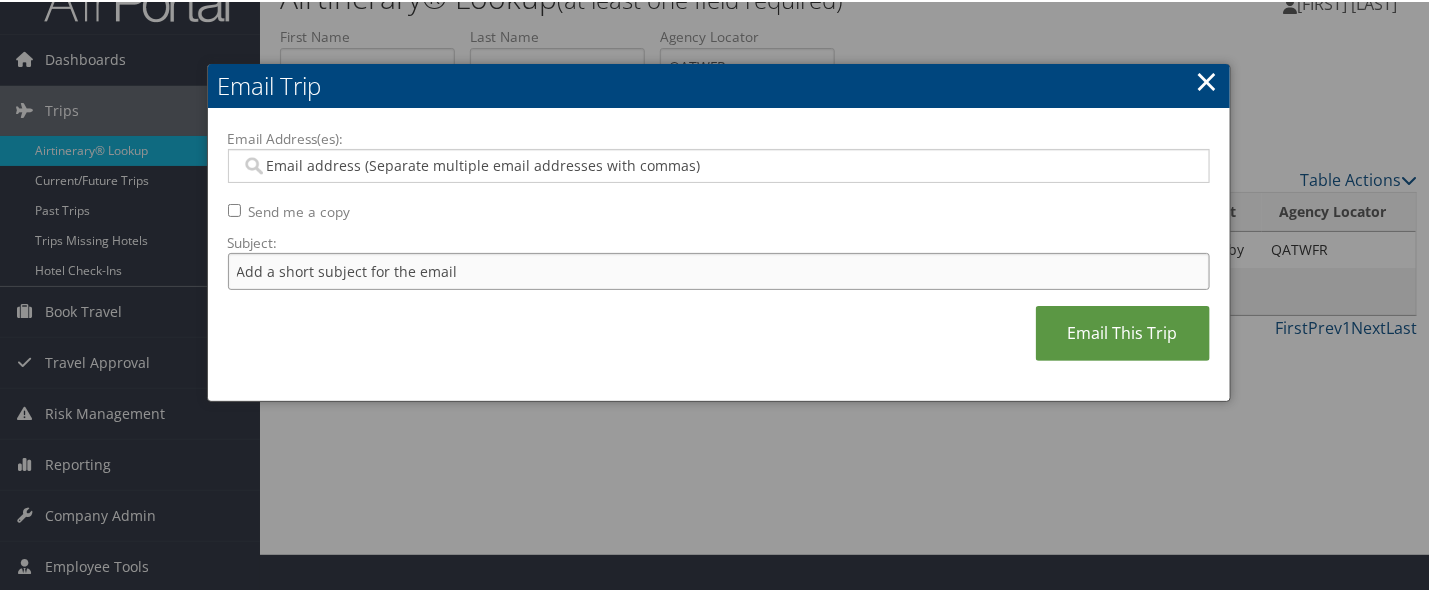 click on "Subject:" at bounding box center [719, 269] 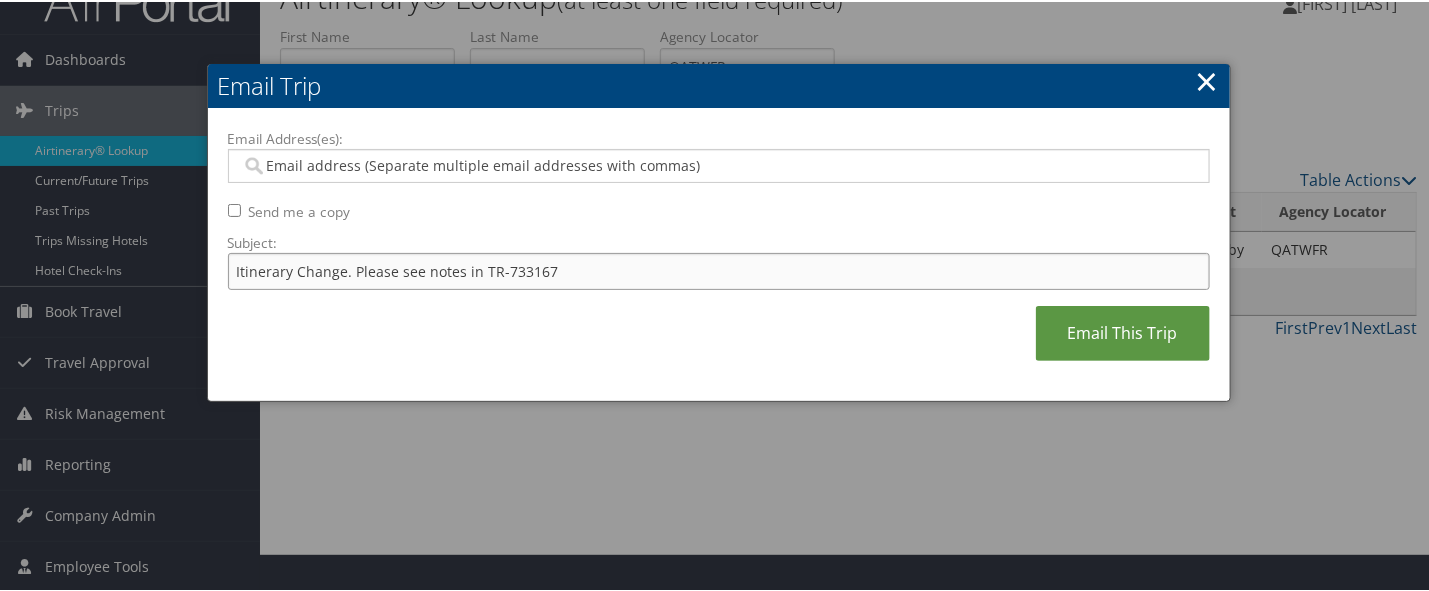 click on "Itinerary Change. Please see notes in TR-733167" at bounding box center (719, 269) 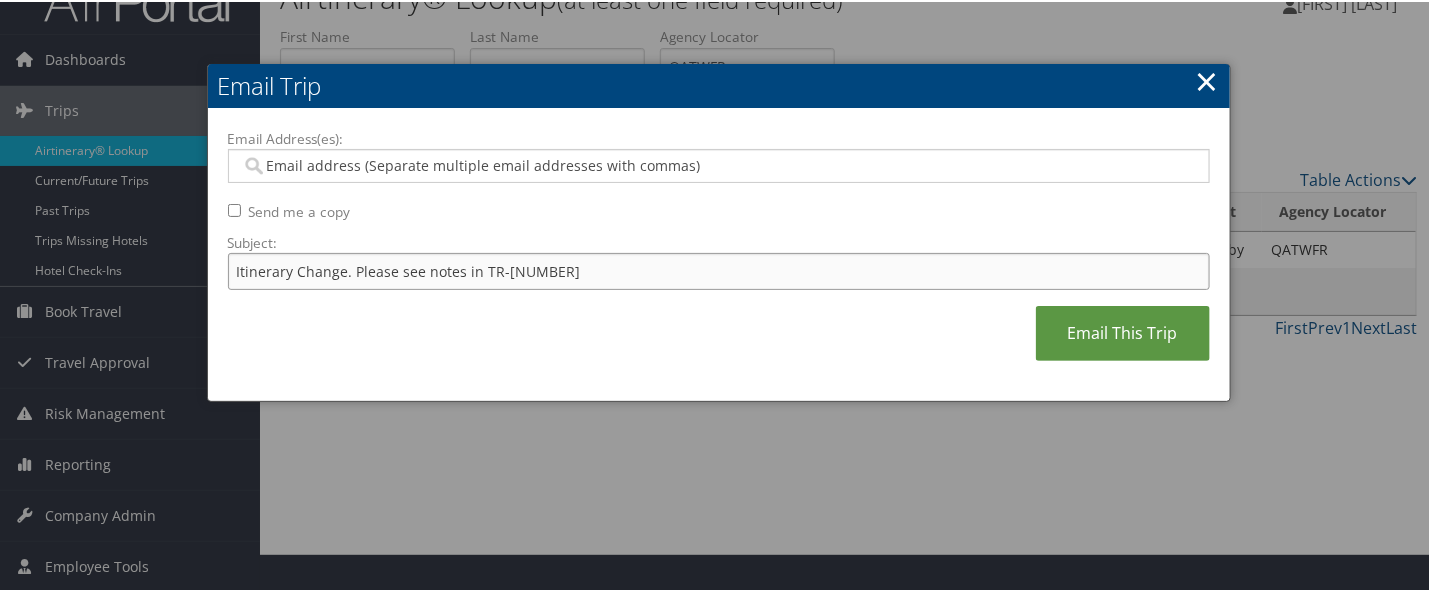 type on "Itinerary Change. Please see notes in TR-[NUMBER]" 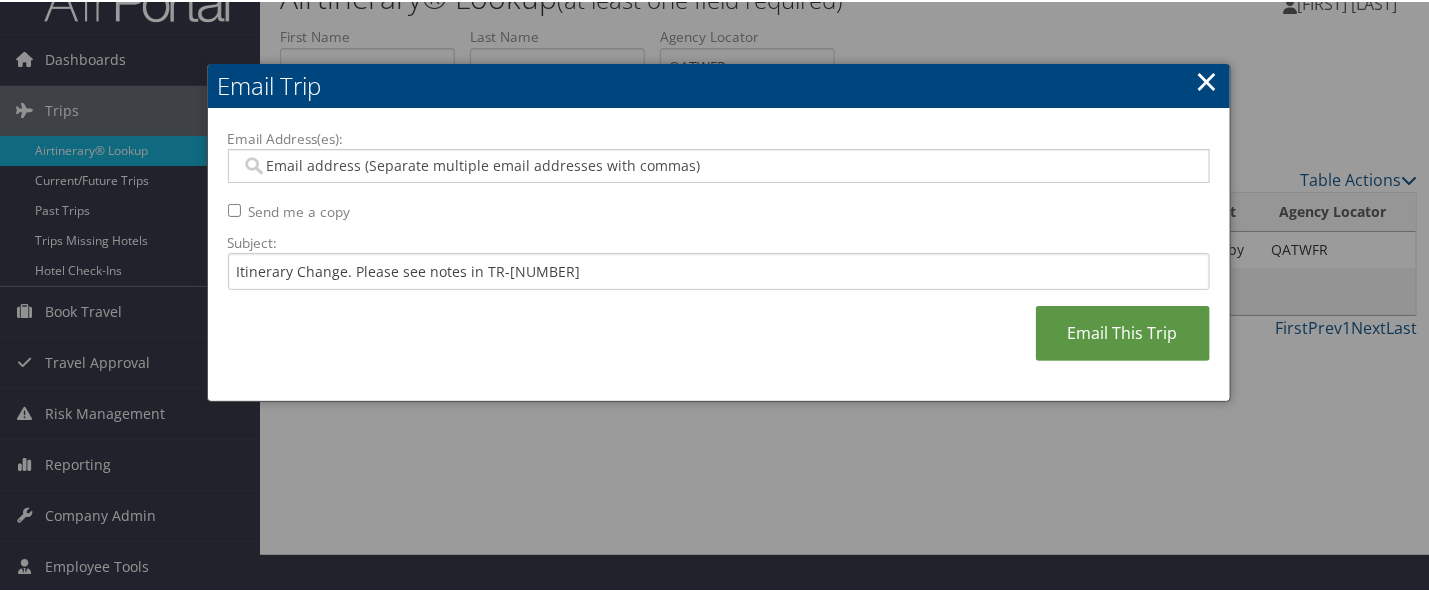click on "Email Address(es):" at bounding box center [717, 164] 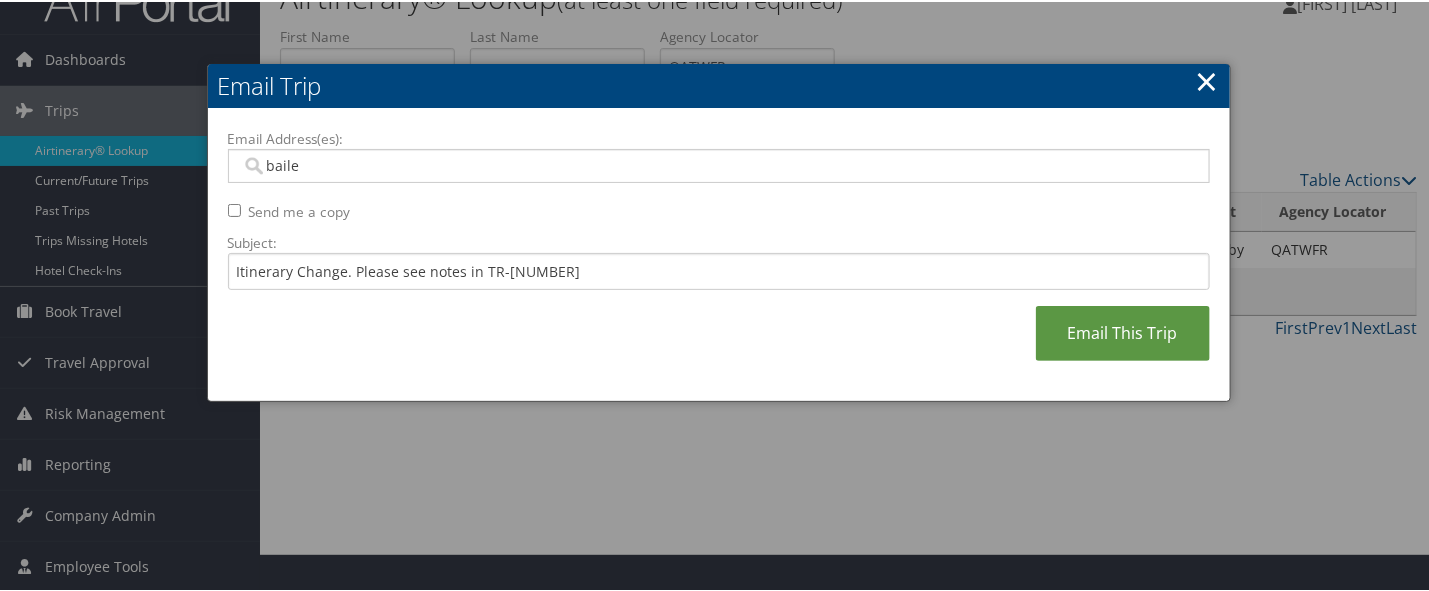 type on "[LAST]" 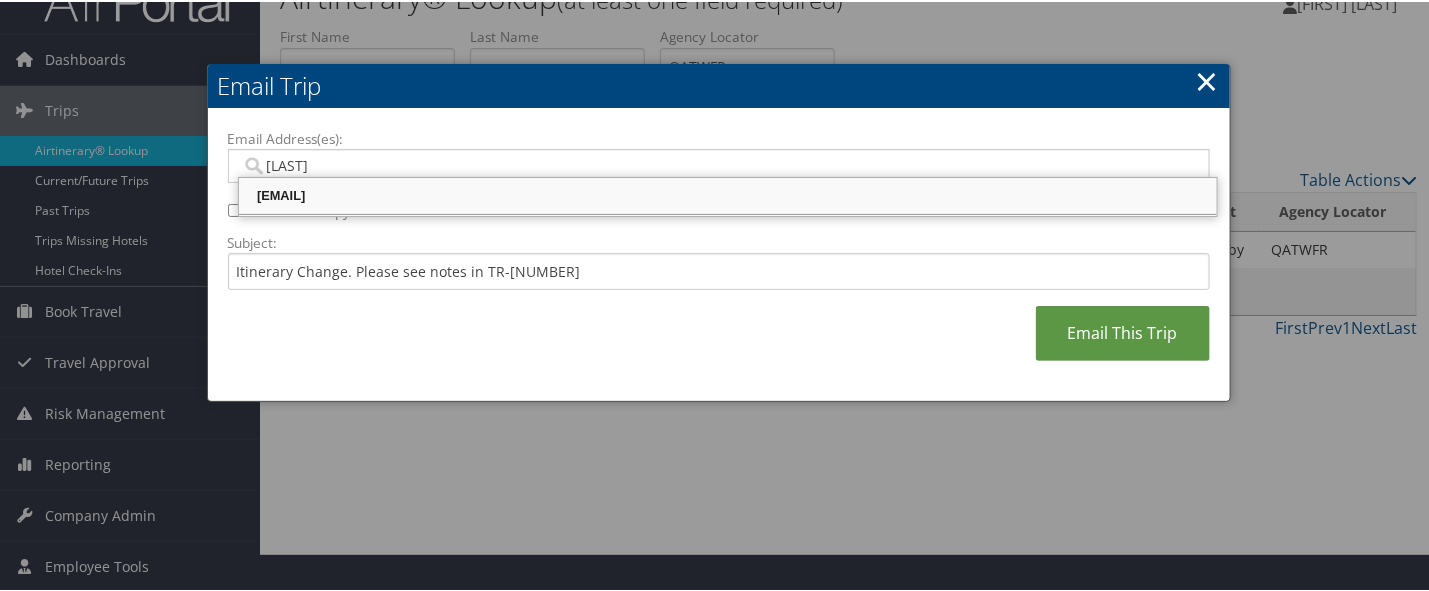 click on "[EMAIL]" at bounding box center (728, 194) 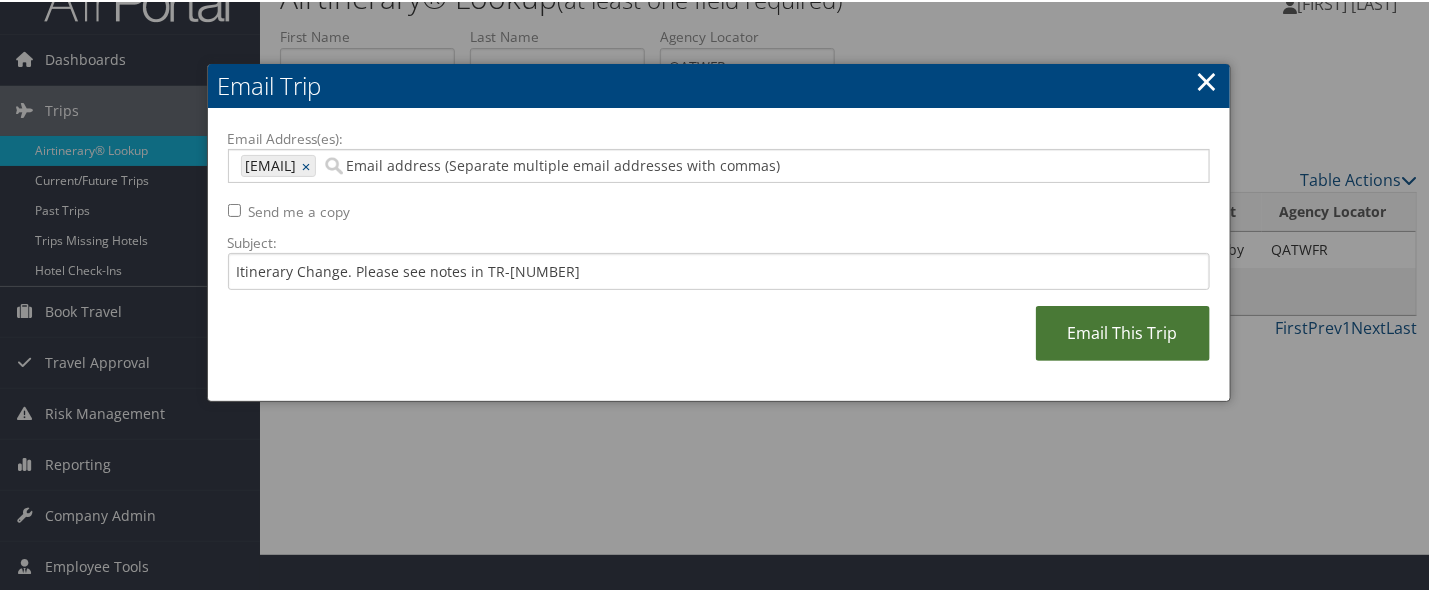click on "Email This Trip" at bounding box center [1123, 331] 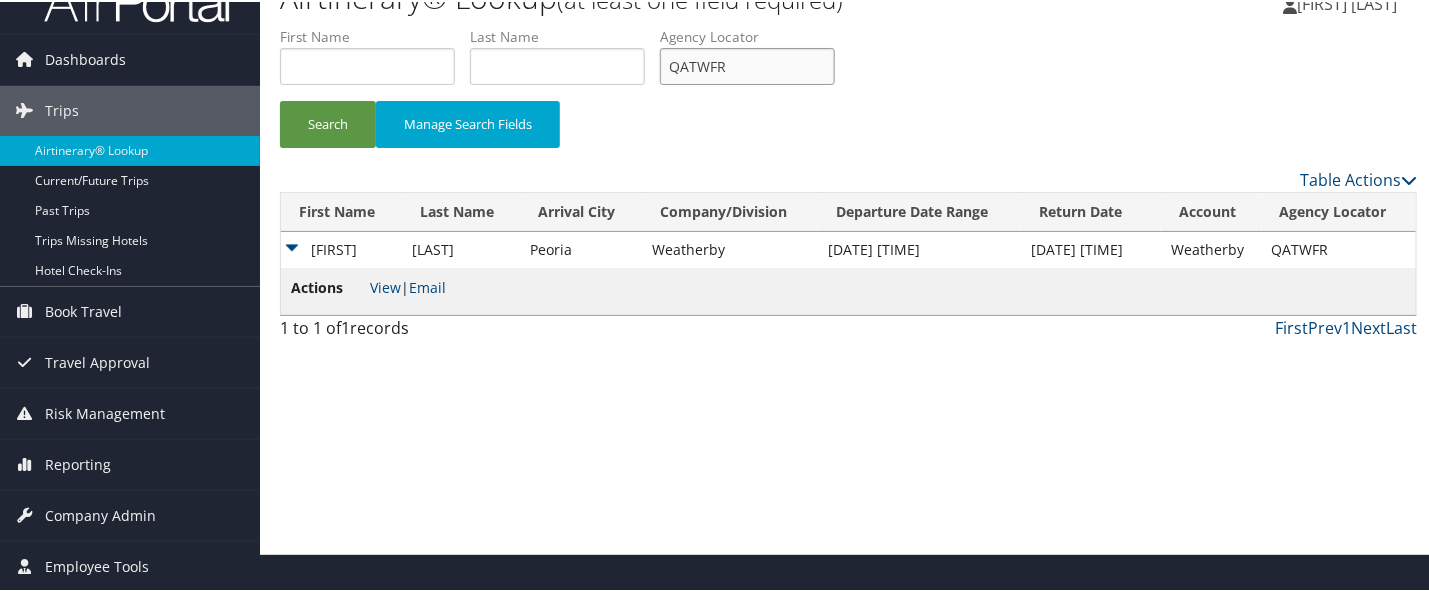 click on "QATWFR" at bounding box center (747, 64) 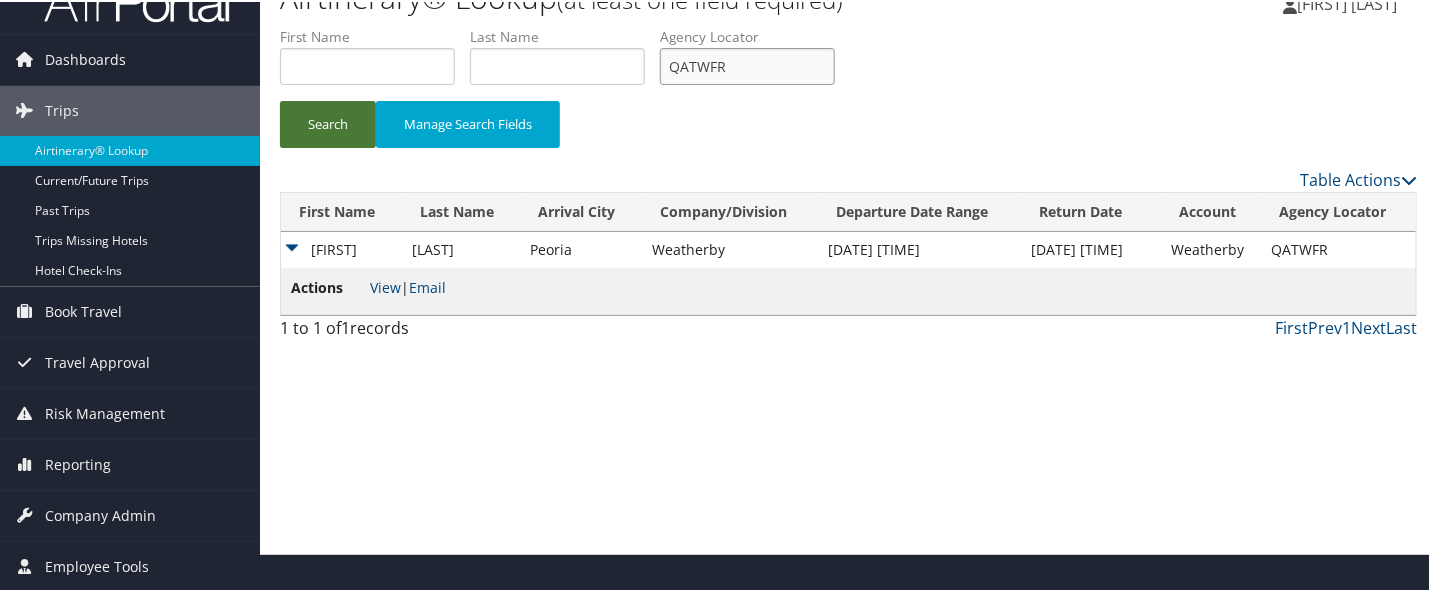 paste on "EZMDXH" 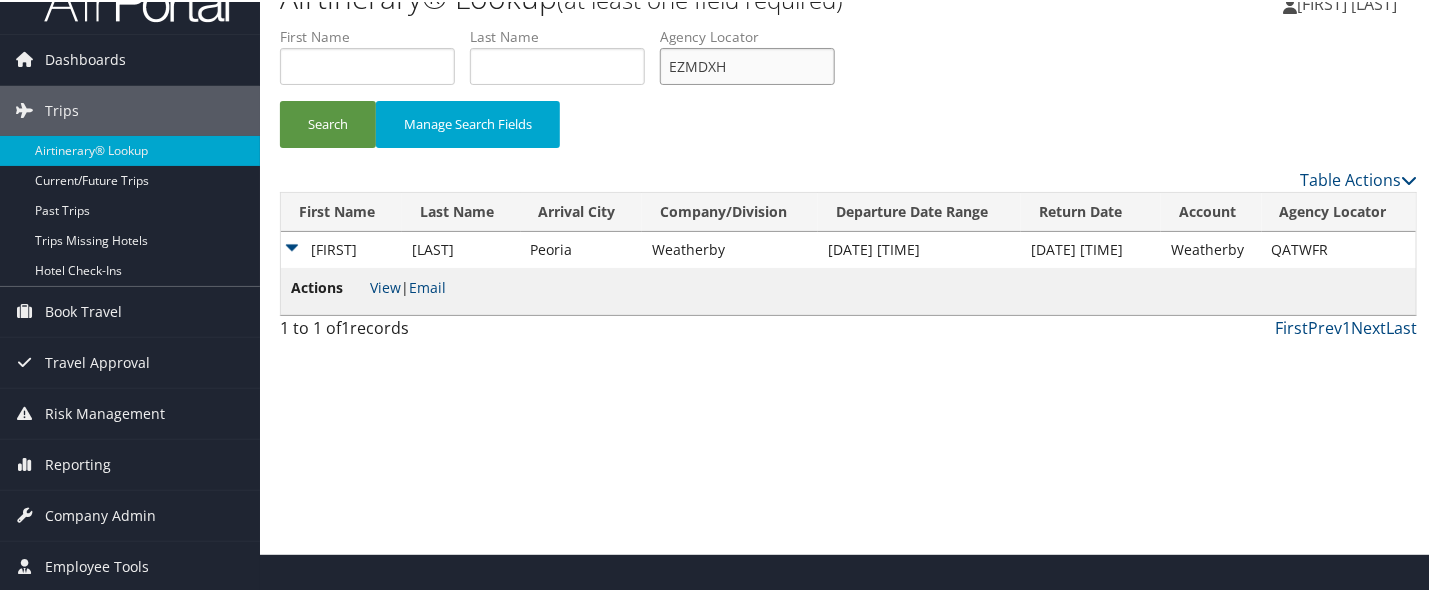 type on "EZMDXH" 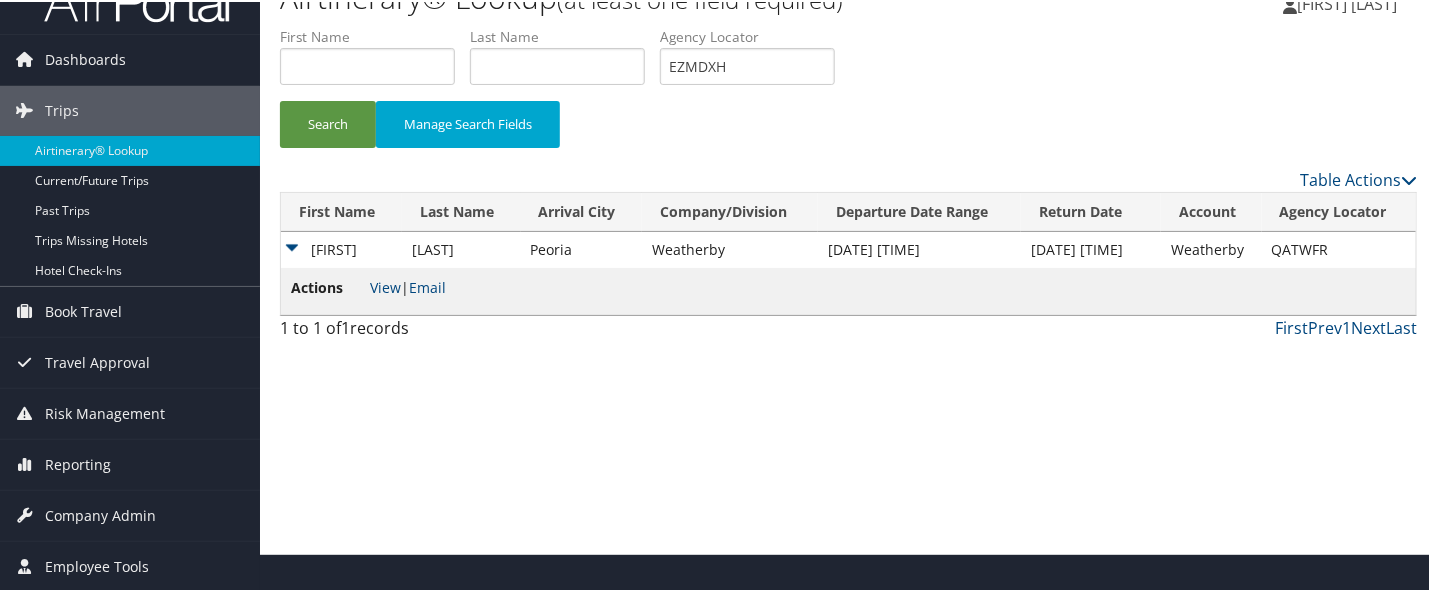 click on "Search Manage Search Fields" at bounding box center (848, 132) 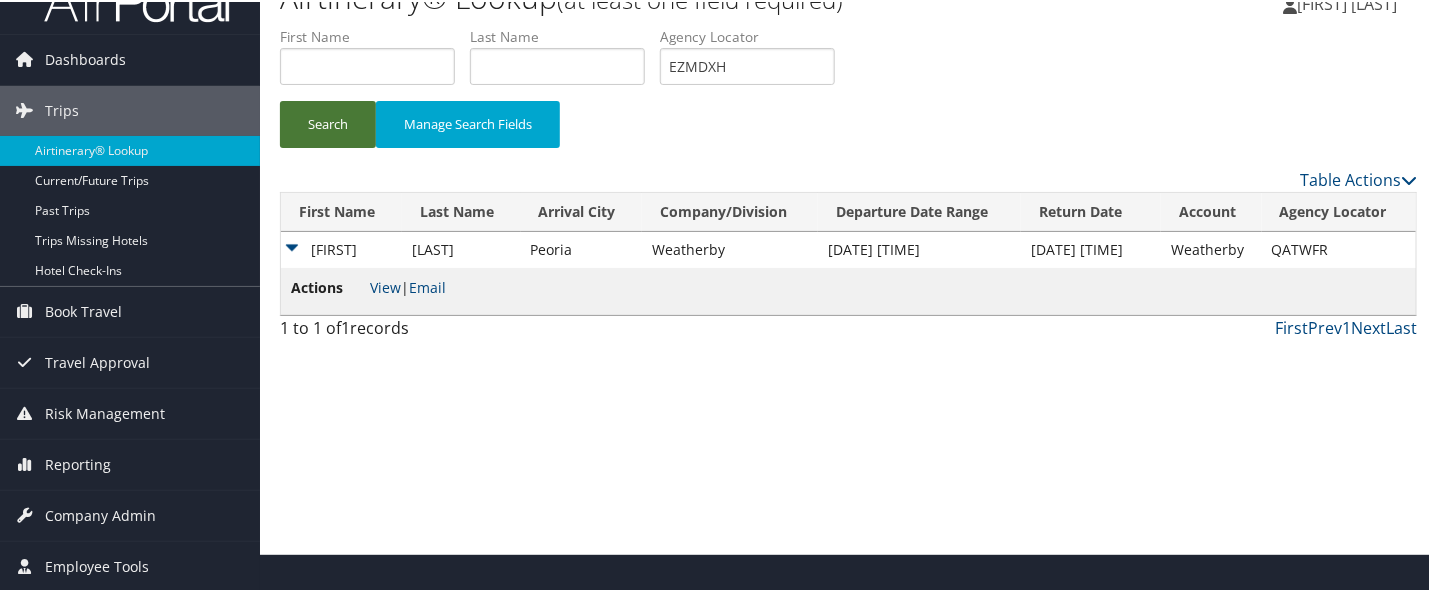 click on "Search" at bounding box center [328, 122] 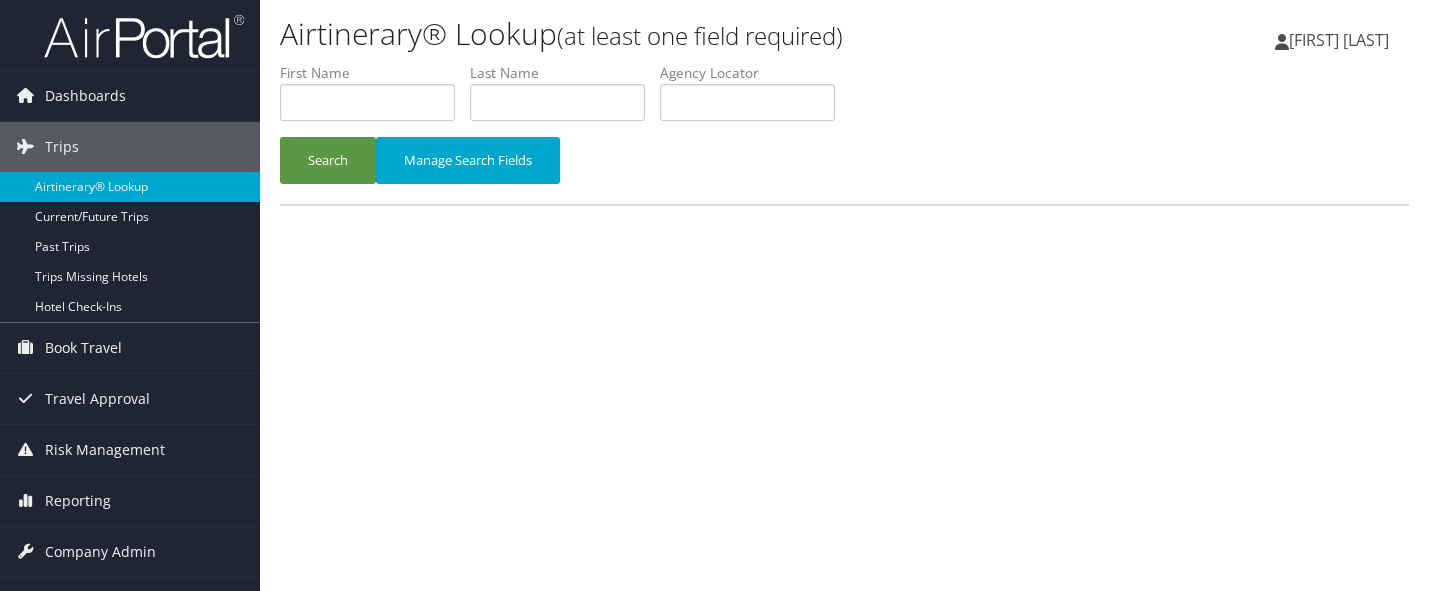 scroll, scrollTop: 0, scrollLeft: 0, axis: both 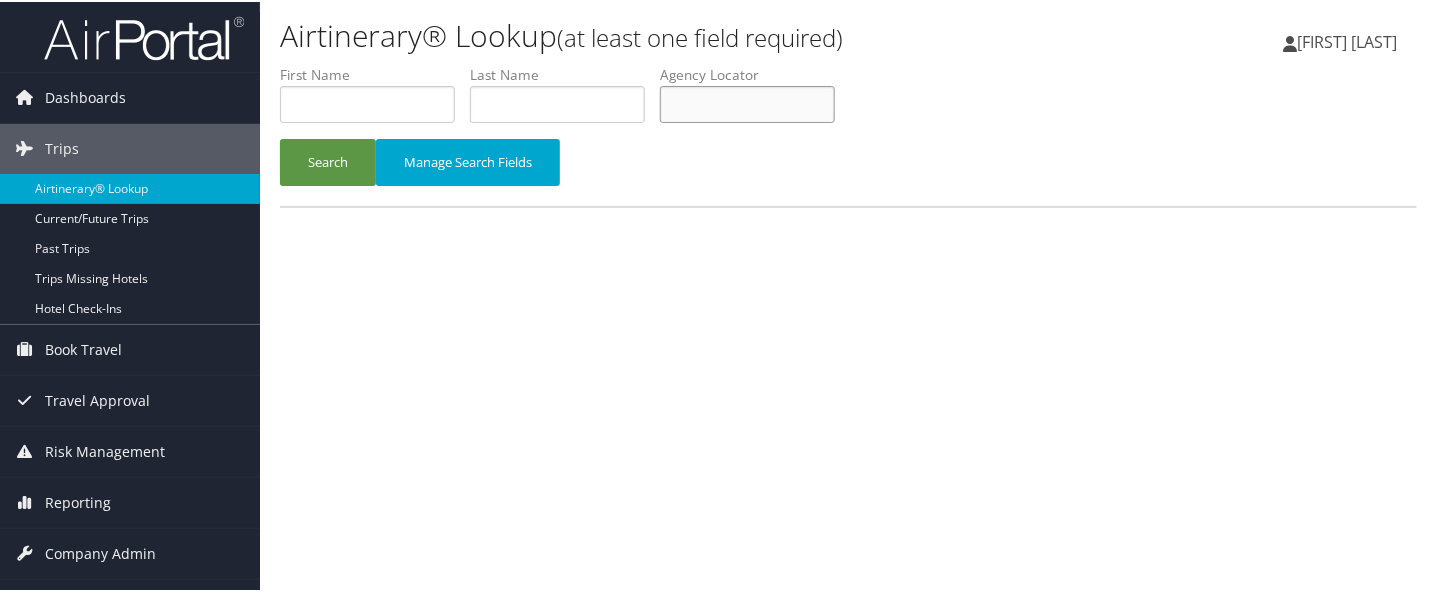 drag, startPoint x: 814, startPoint y: 102, endPoint x: 465, endPoint y: 132, distance: 350.28702 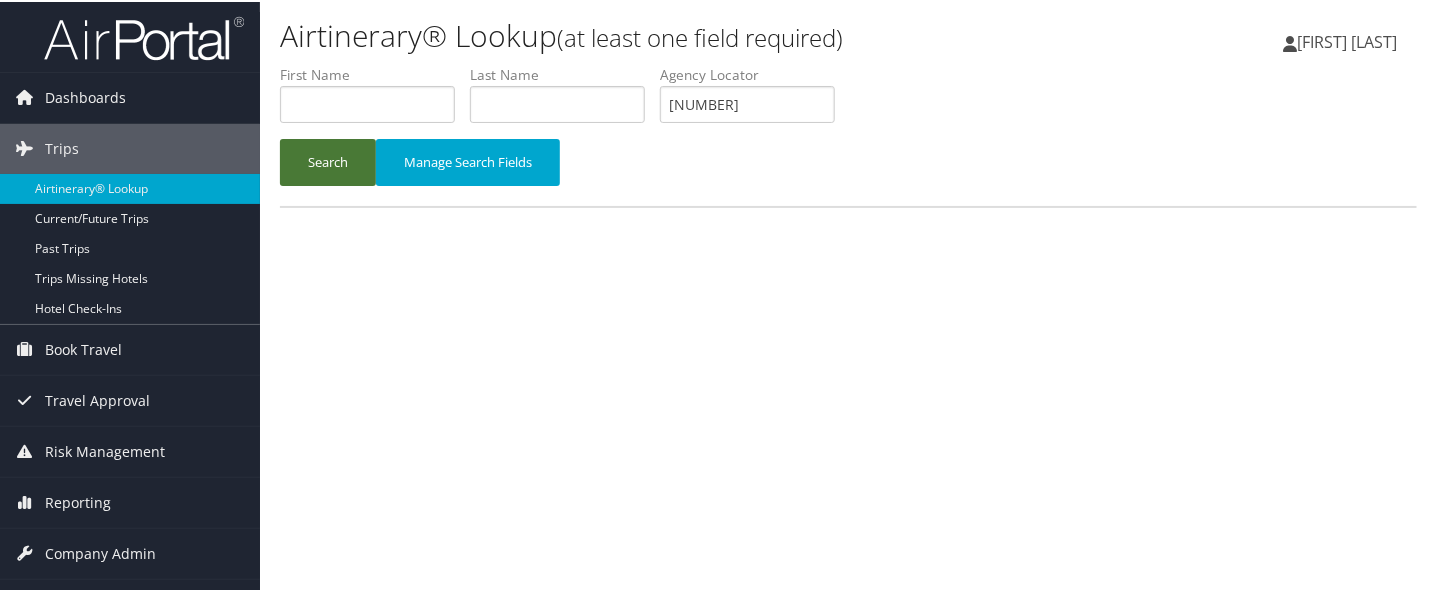 click on "Search" at bounding box center [328, 160] 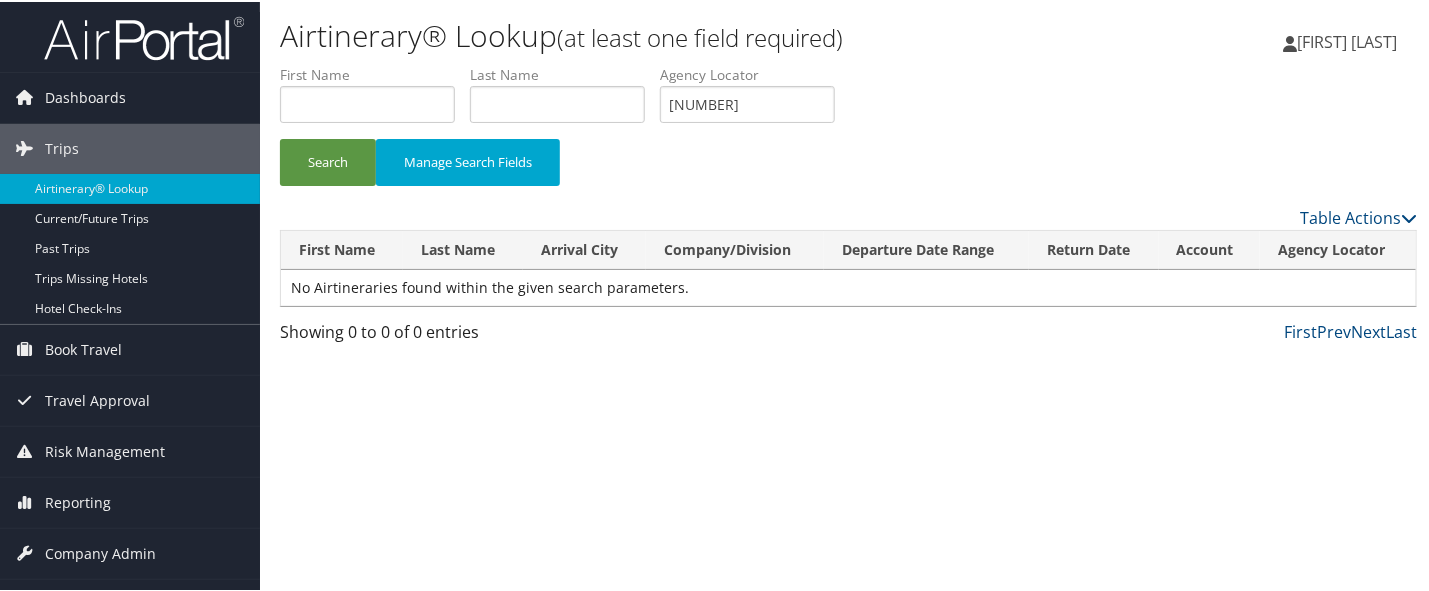 click on "Agency Locator" at bounding box center (755, 73) 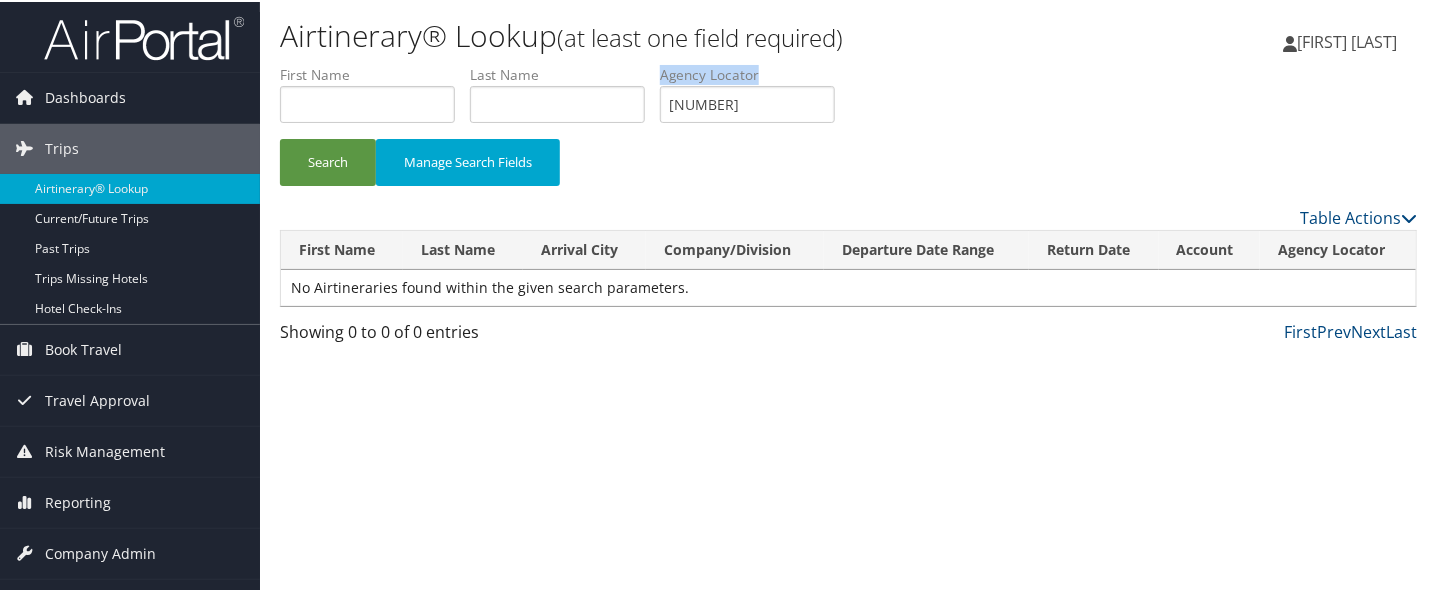 click on "Agency Locator" at bounding box center [755, 73] 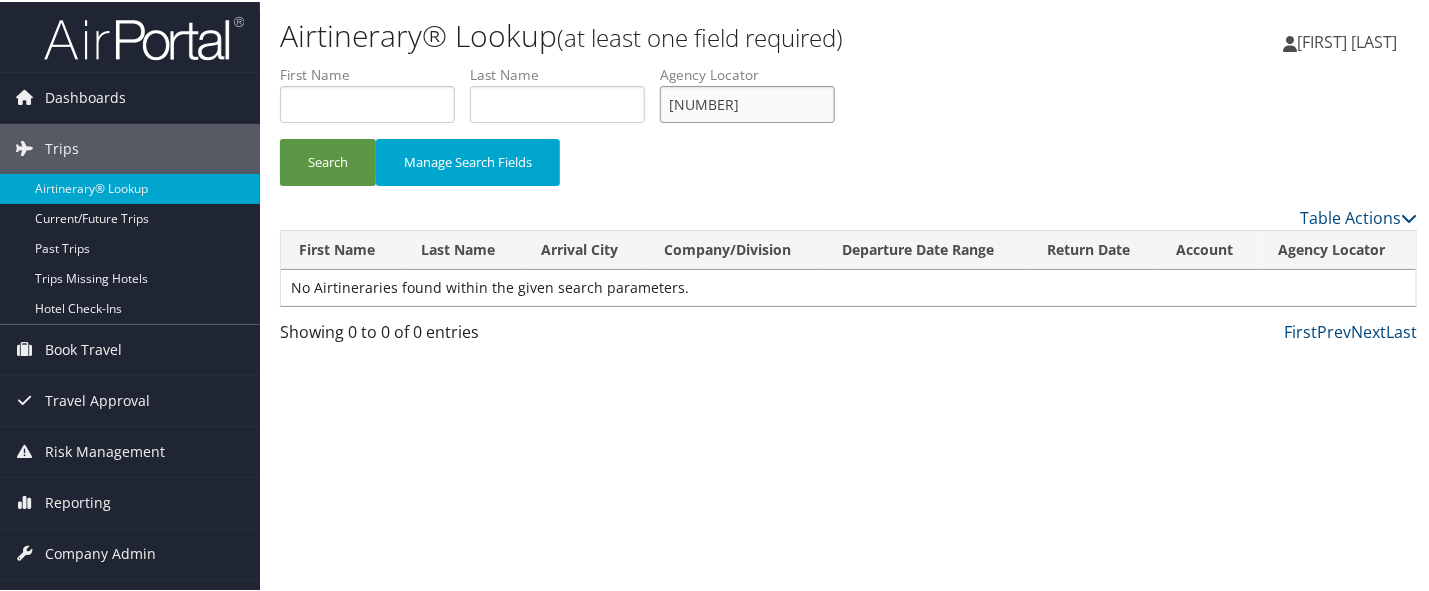 click on "740897" at bounding box center [747, 102] 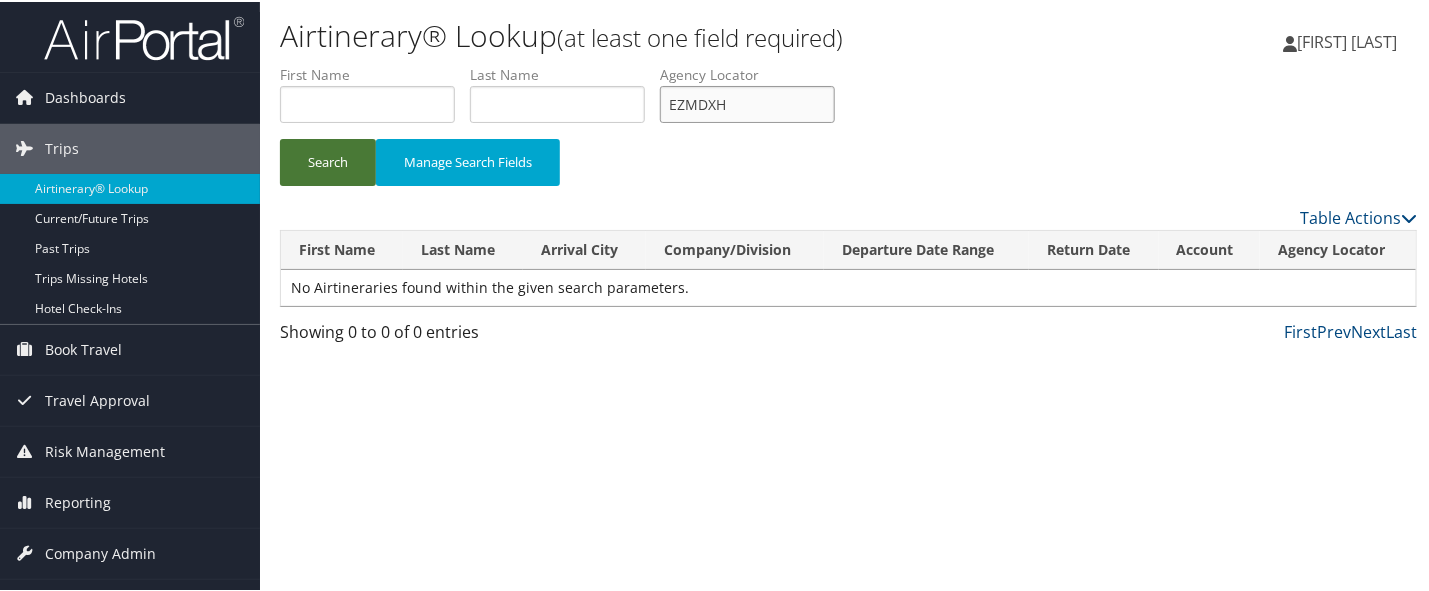 type on "EZMDXH" 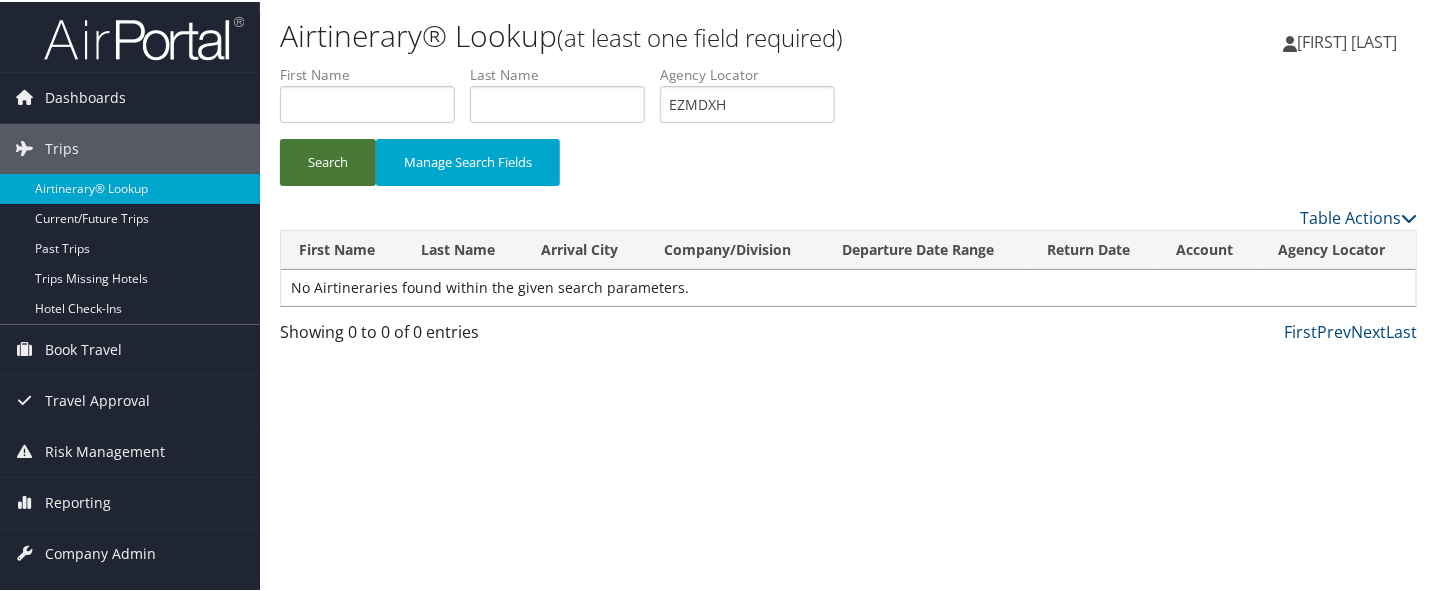 click on "Search" at bounding box center [328, 160] 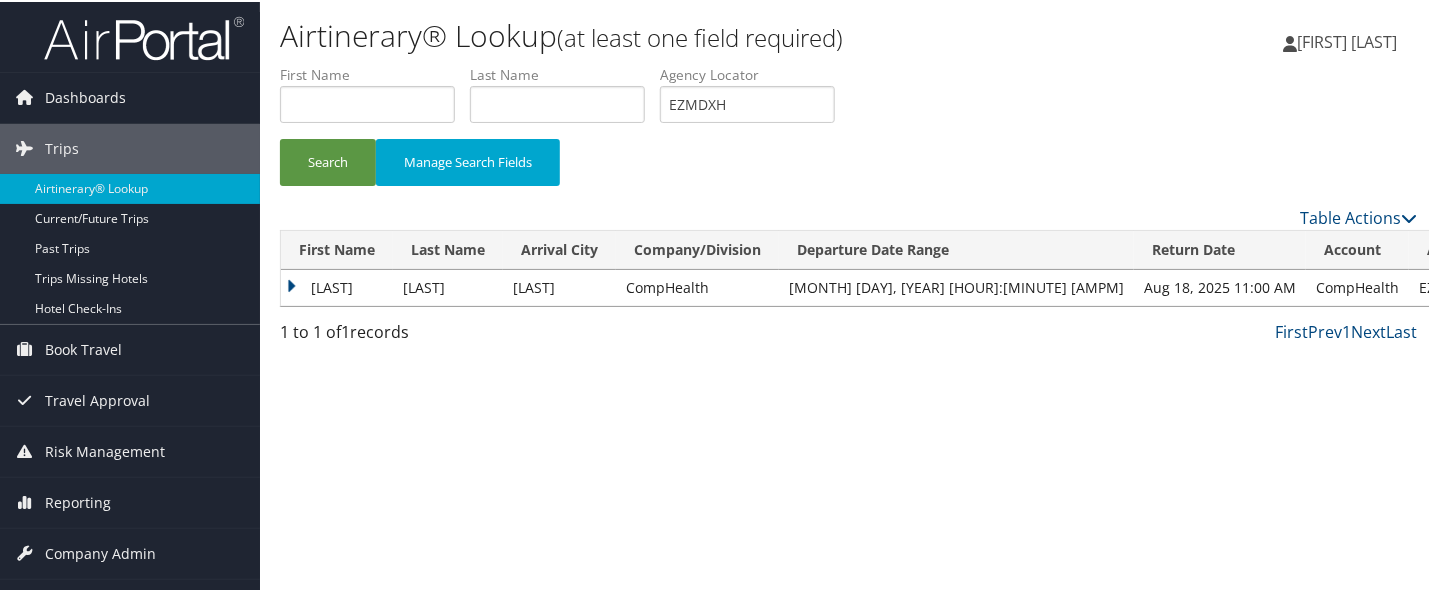 click on "[FIRST]" at bounding box center (337, 286) 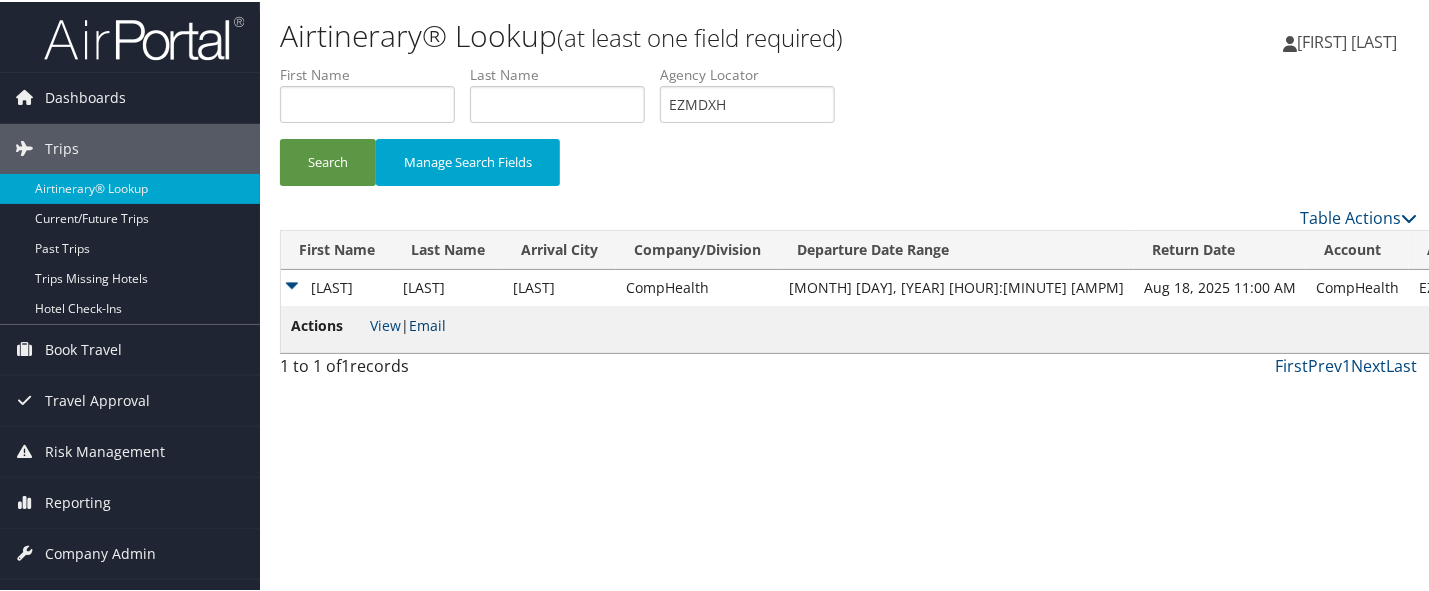 click on "Email" at bounding box center (427, 323) 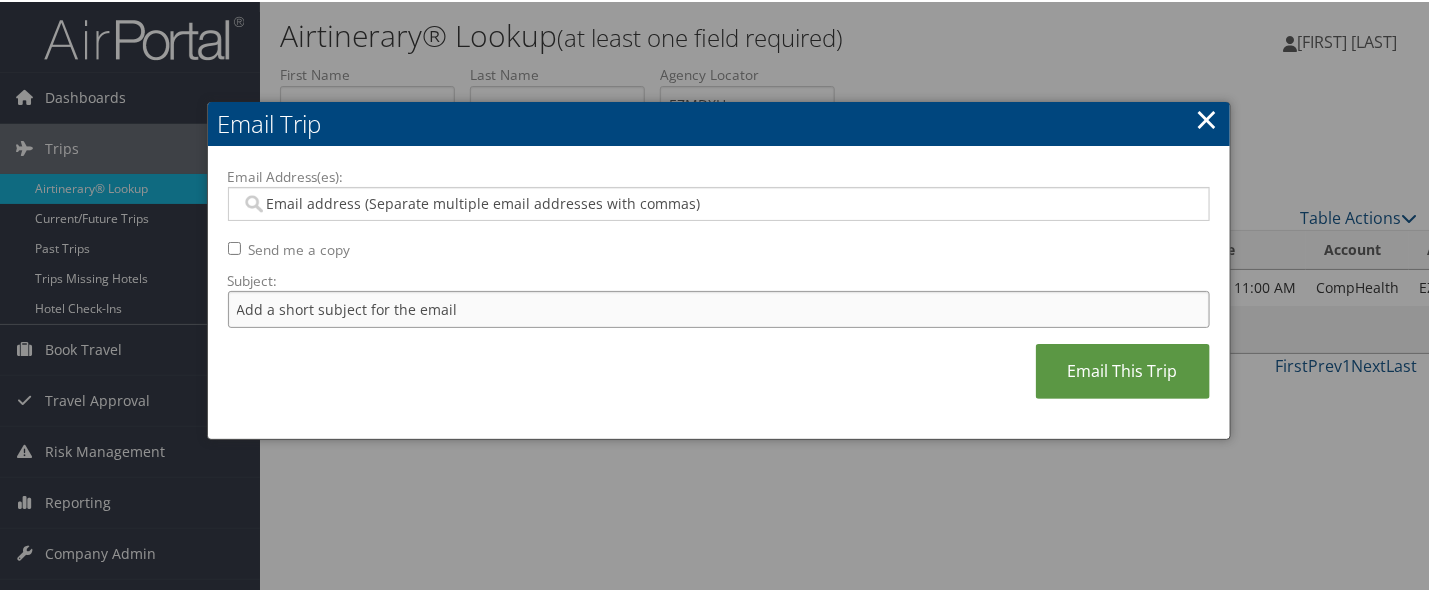 click on "Subject:" at bounding box center [719, 307] 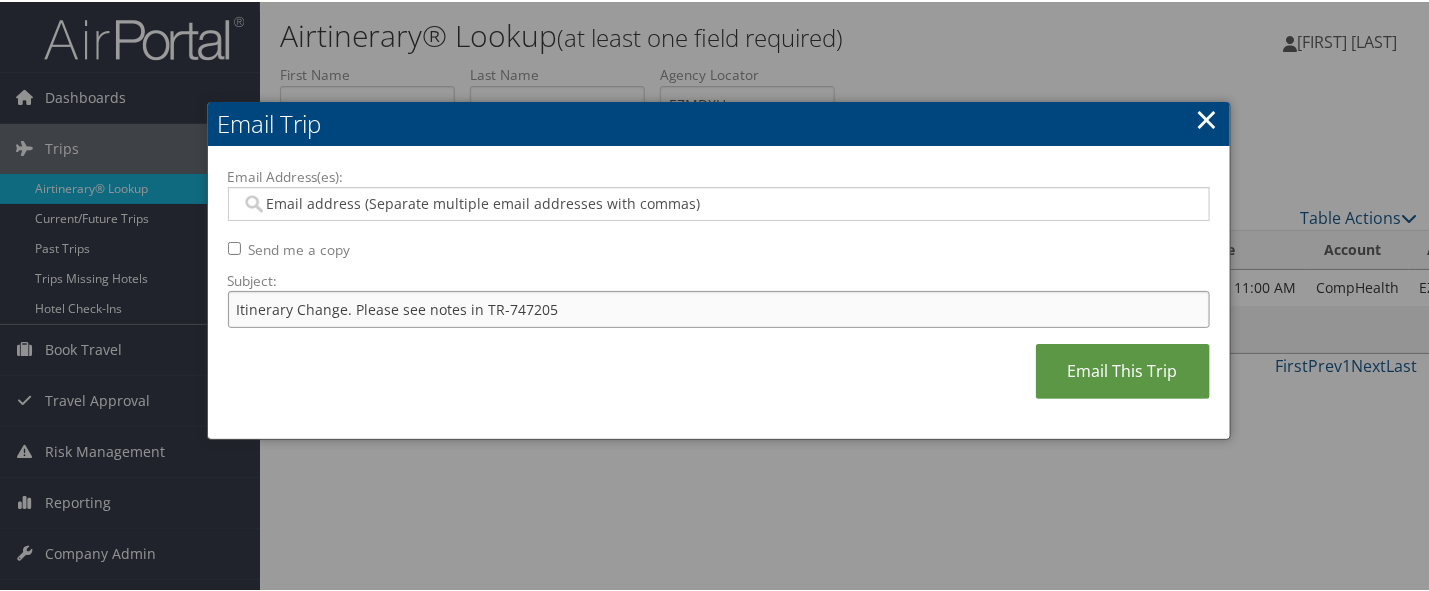 click on "Itinerary Change. Please see notes in TR-747205" at bounding box center (719, 307) 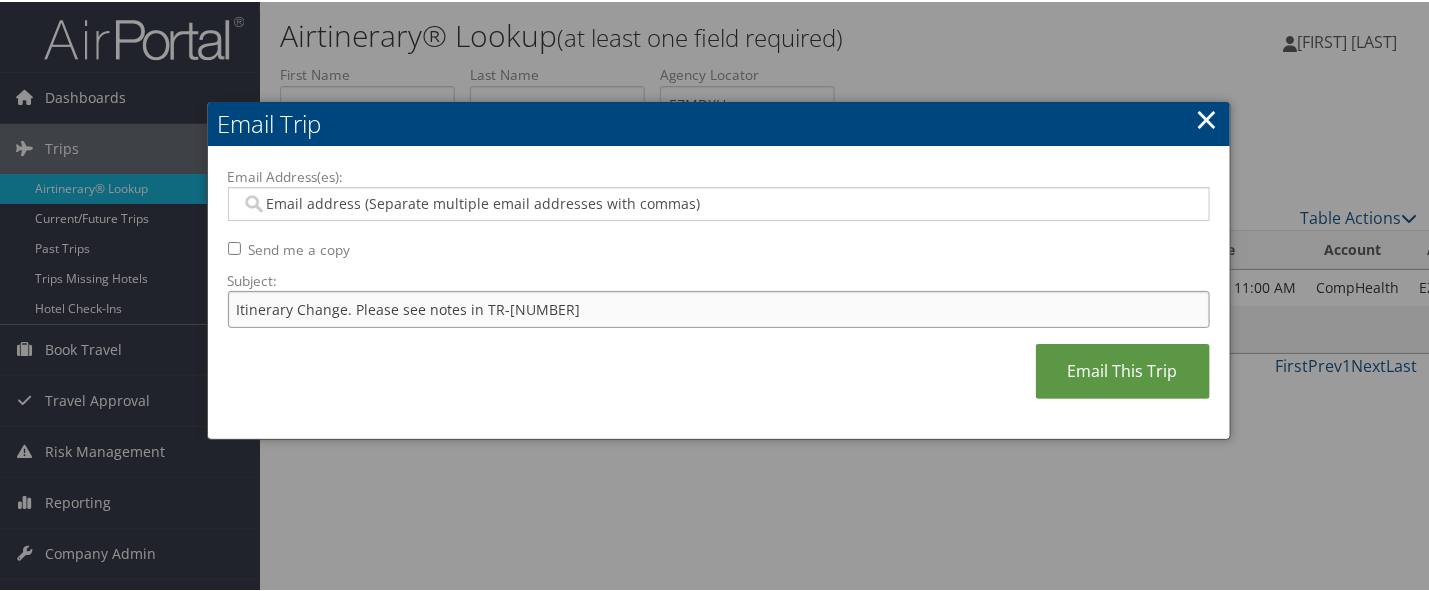 type on "Itinerary Change. Please see notes in TR-740897" 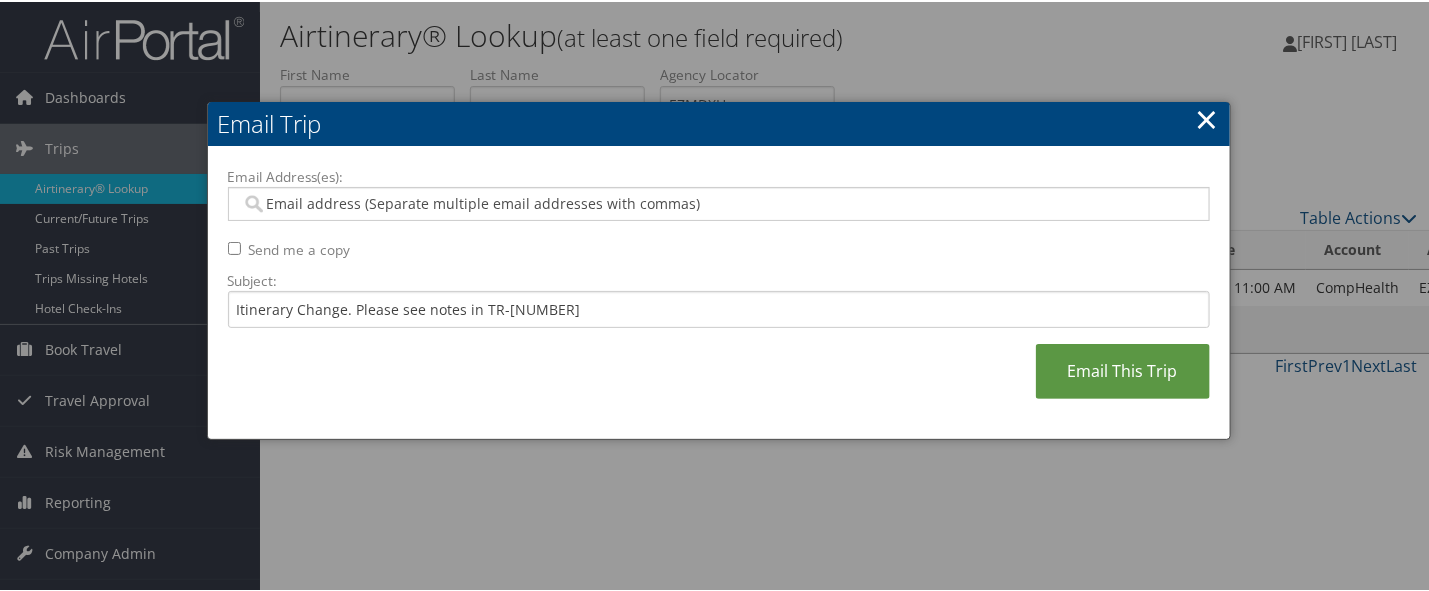 click on "Email Address(es):" at bounding box center [717, 202] 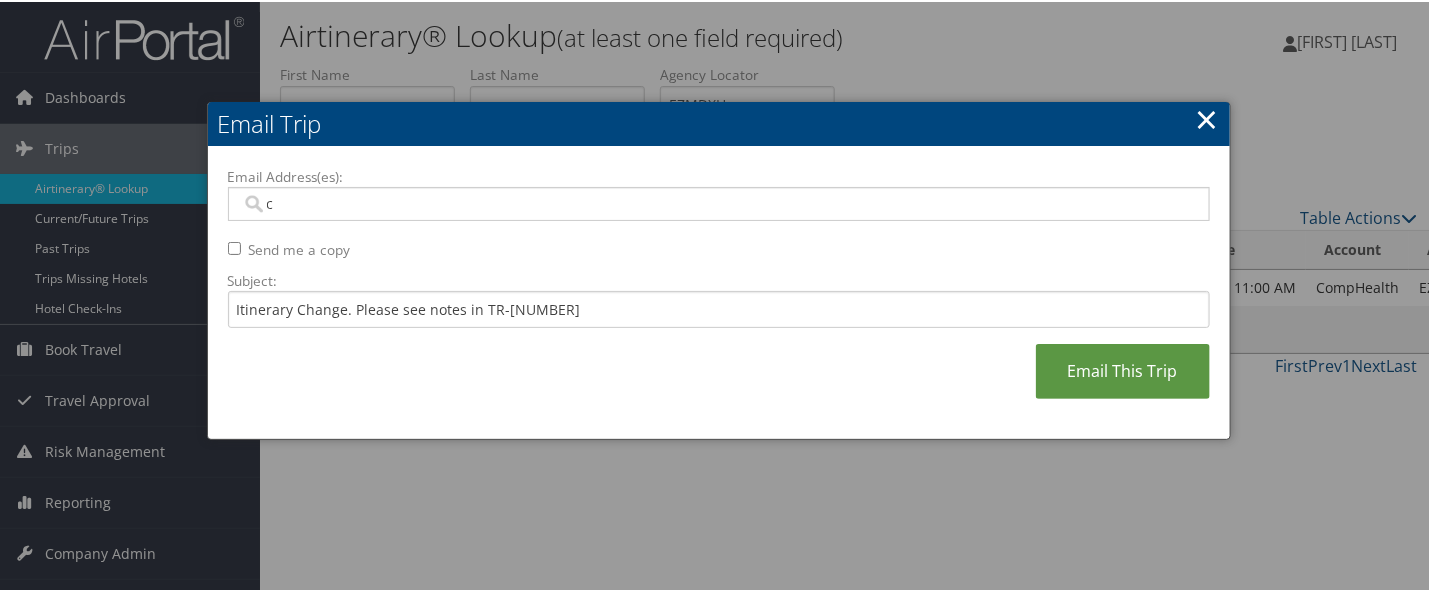 type on "cj" 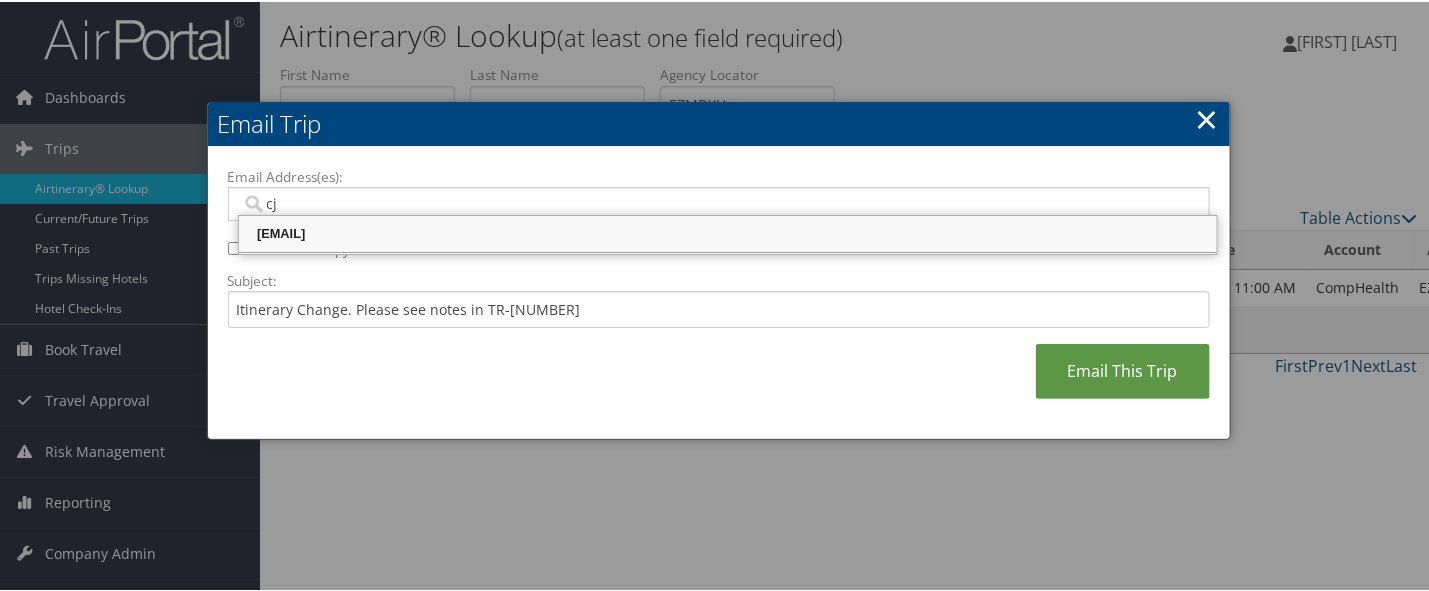 click on "cj.anderson@comphealth.com" at bounding box center (728, 232) 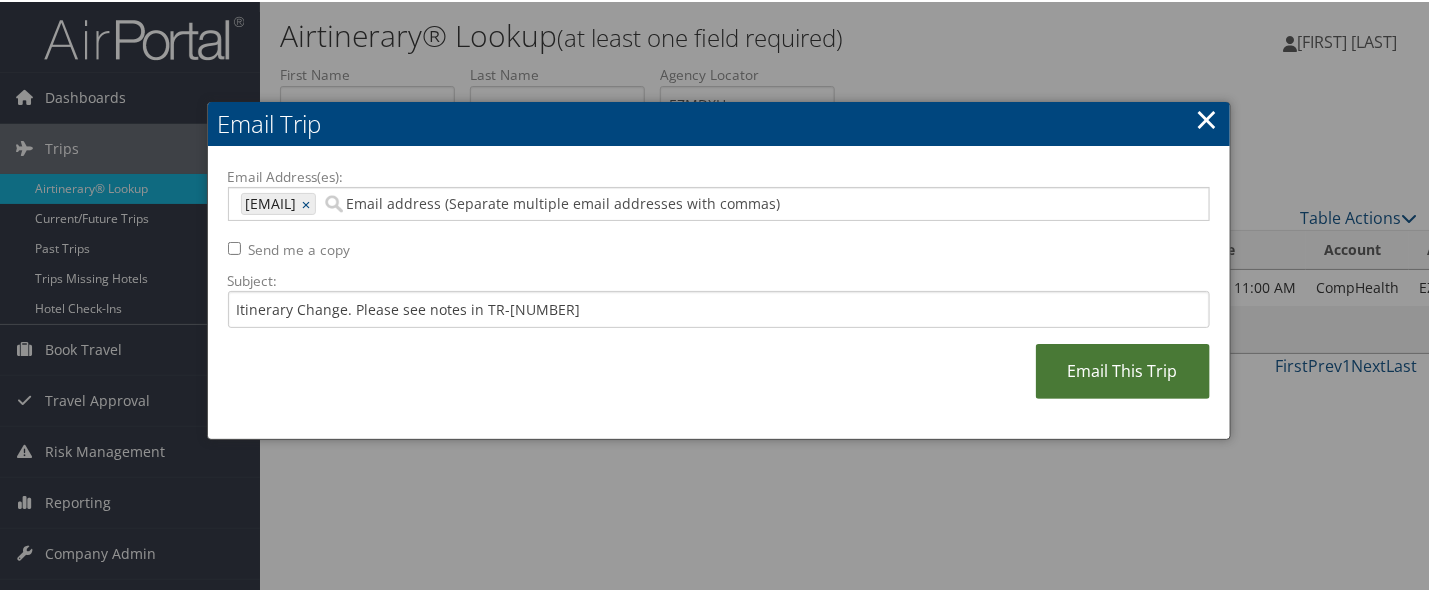 click on "Email This Trip" at bounding box center (1123, 369) 